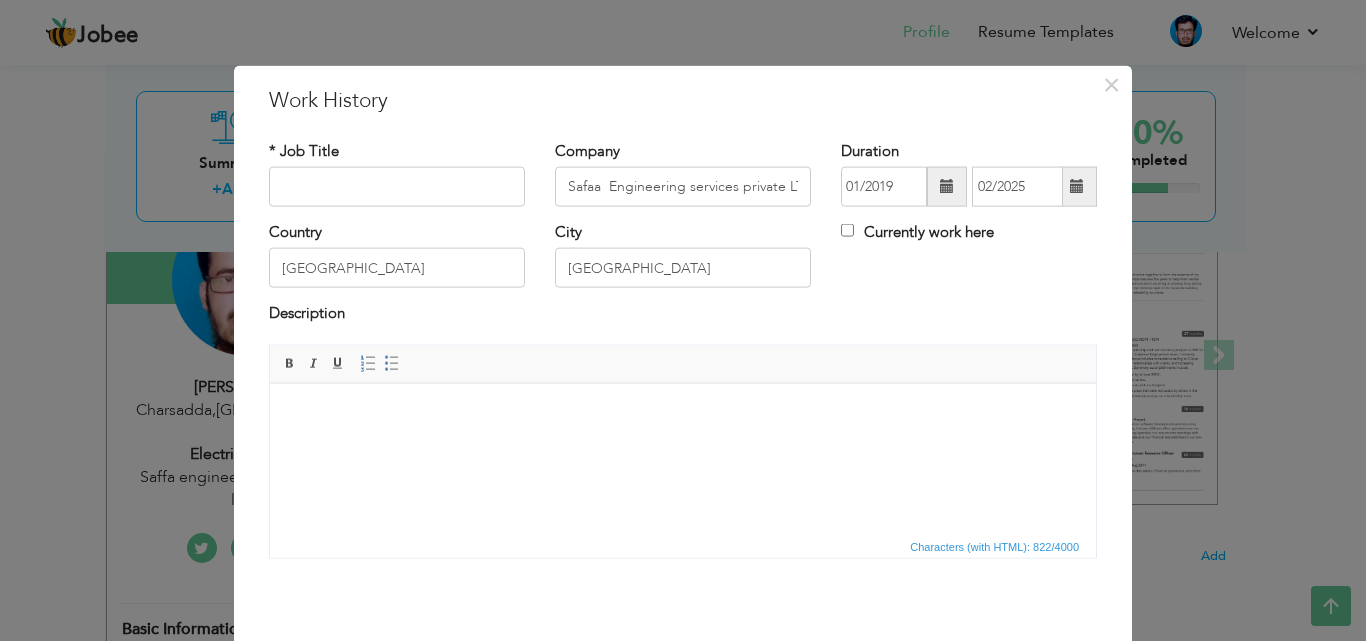 scroll, scrollTop: 224, scrollLeft: 0, axis: vertical 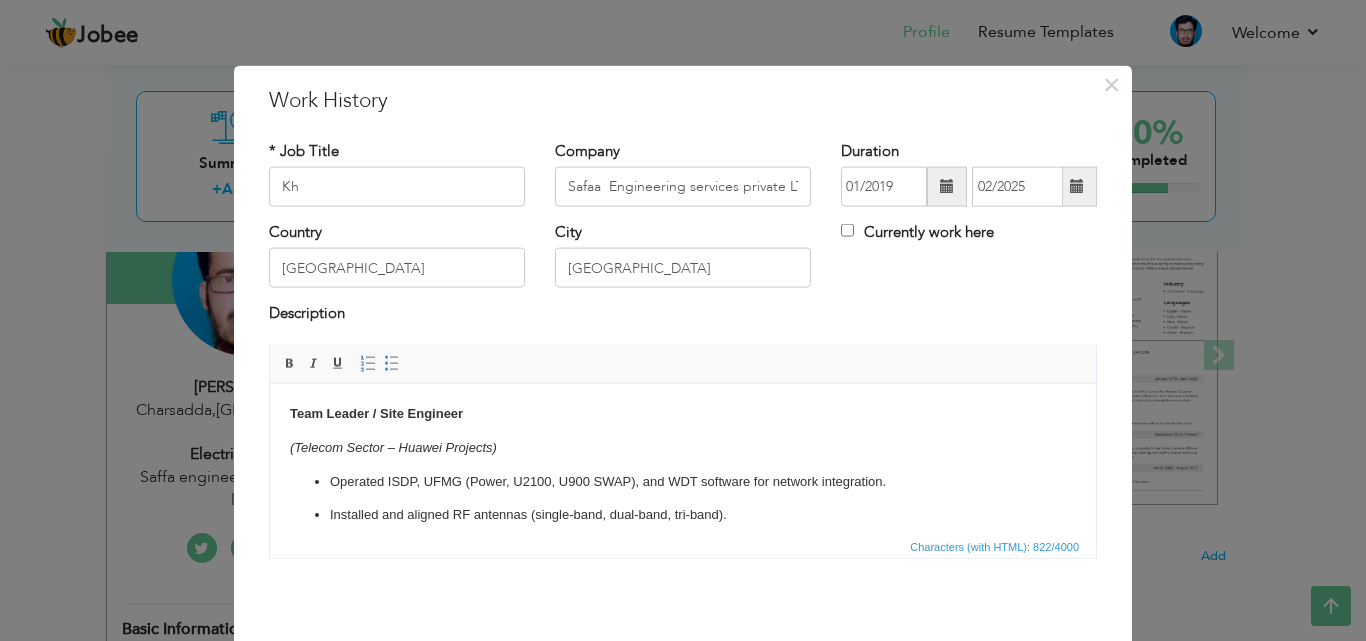 type on "K" 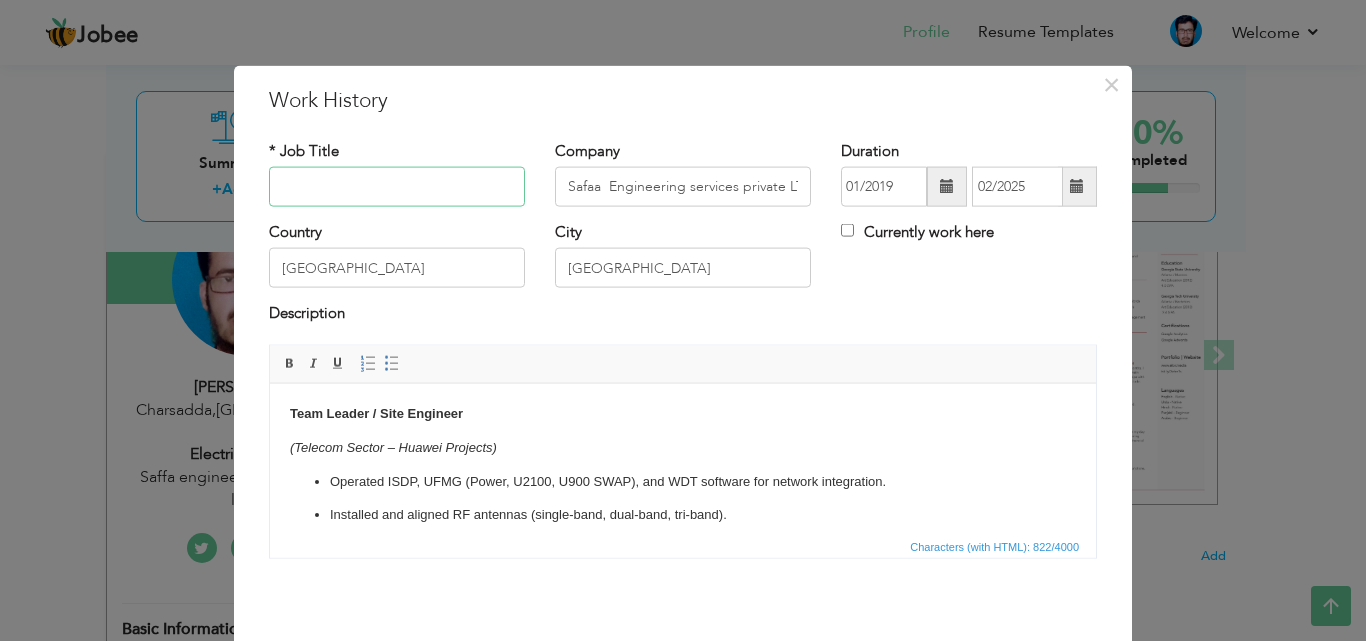paste on "Khyber Tobacco Company" 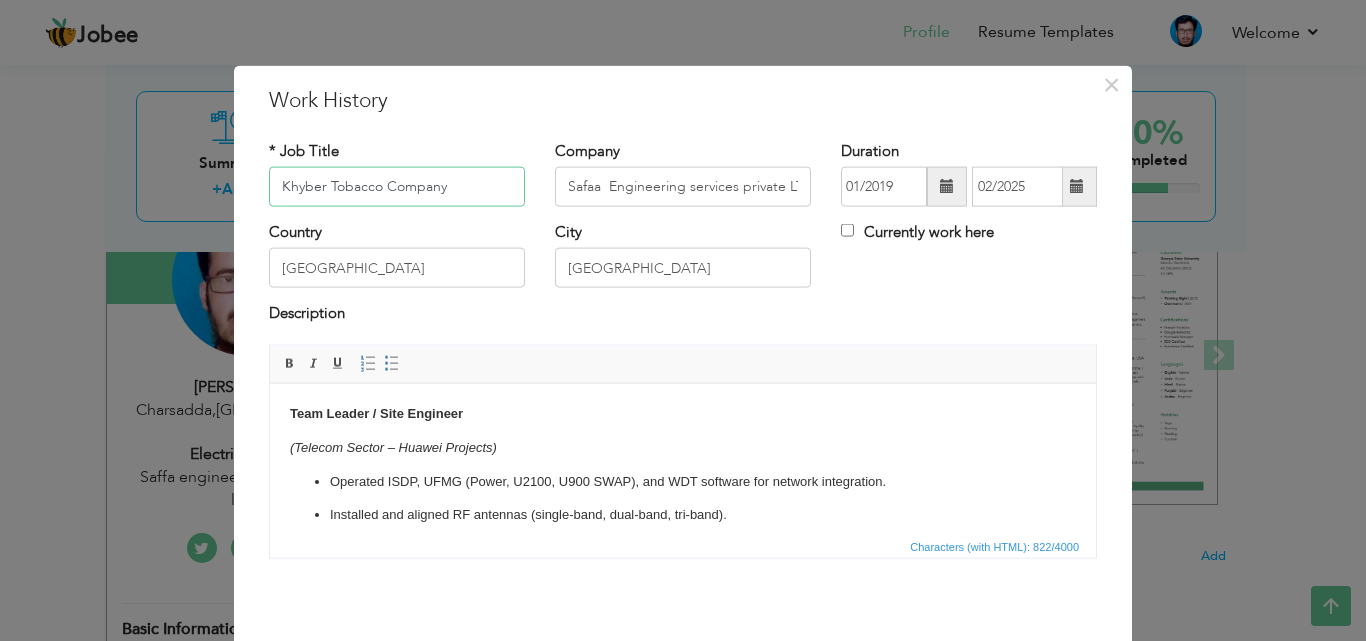 type on "Khyber Tobacco Company" 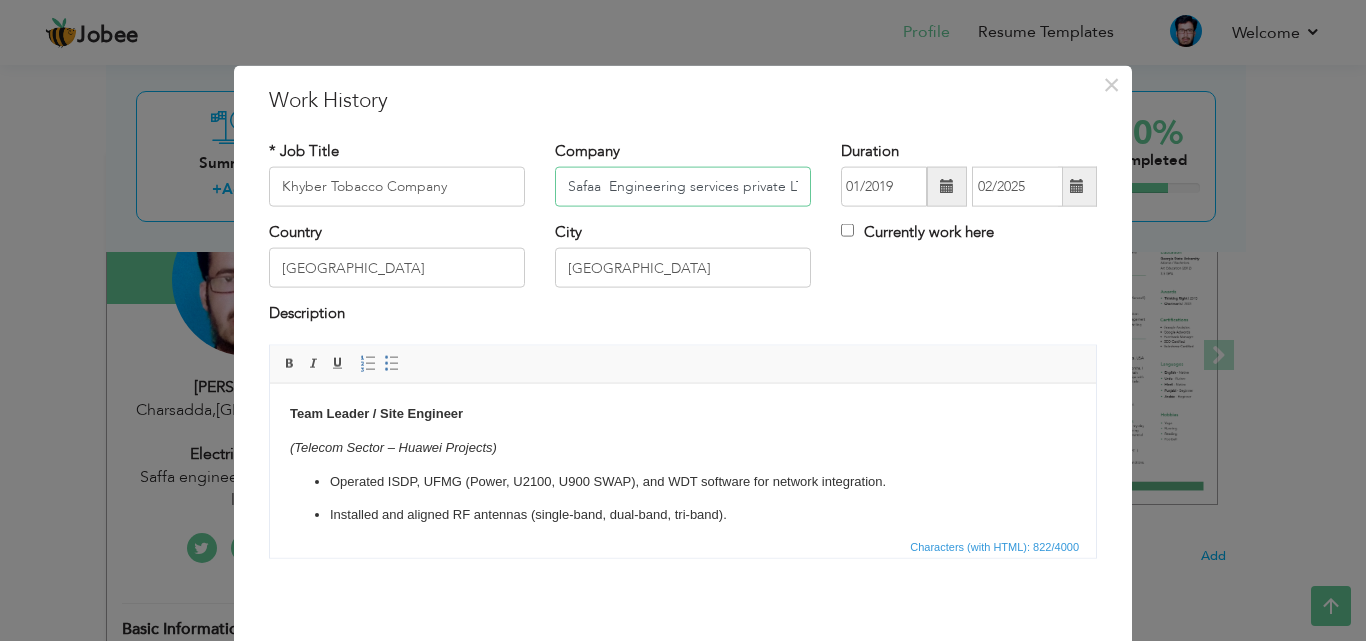 click on "Safaa  Engineering services private LTD" at bounding box center (683, 187) 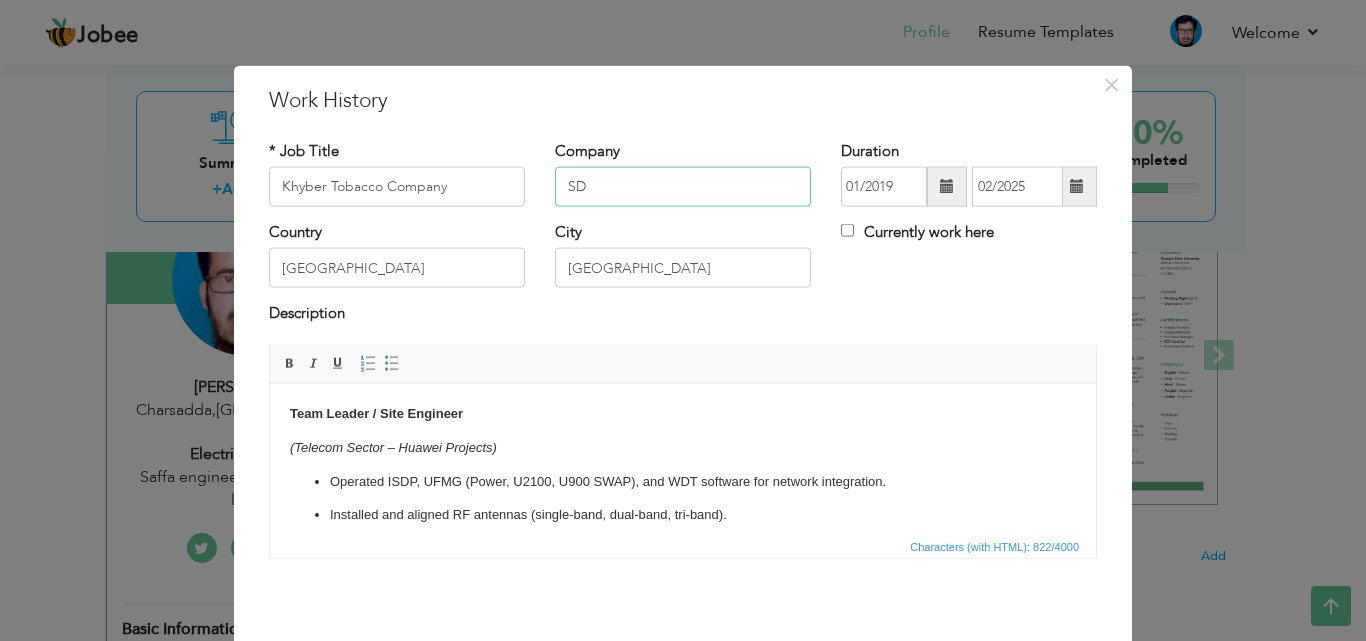 type on "D" 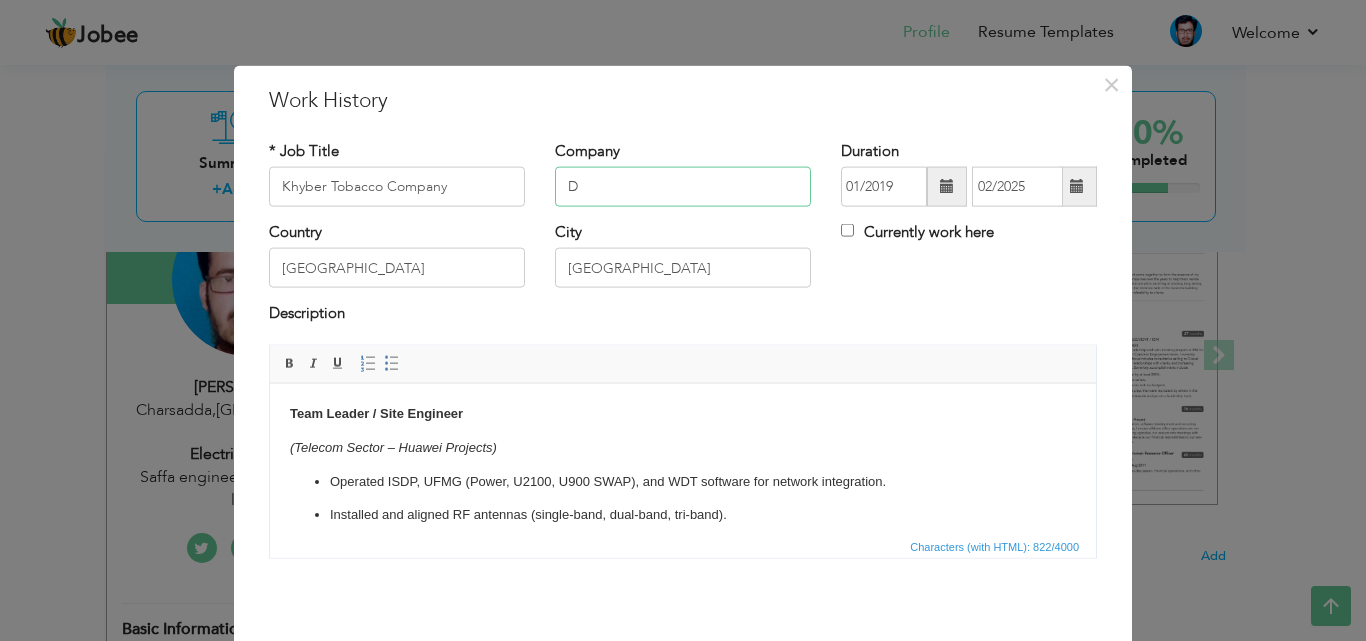 click on "D" at bounding box center [683, 187] 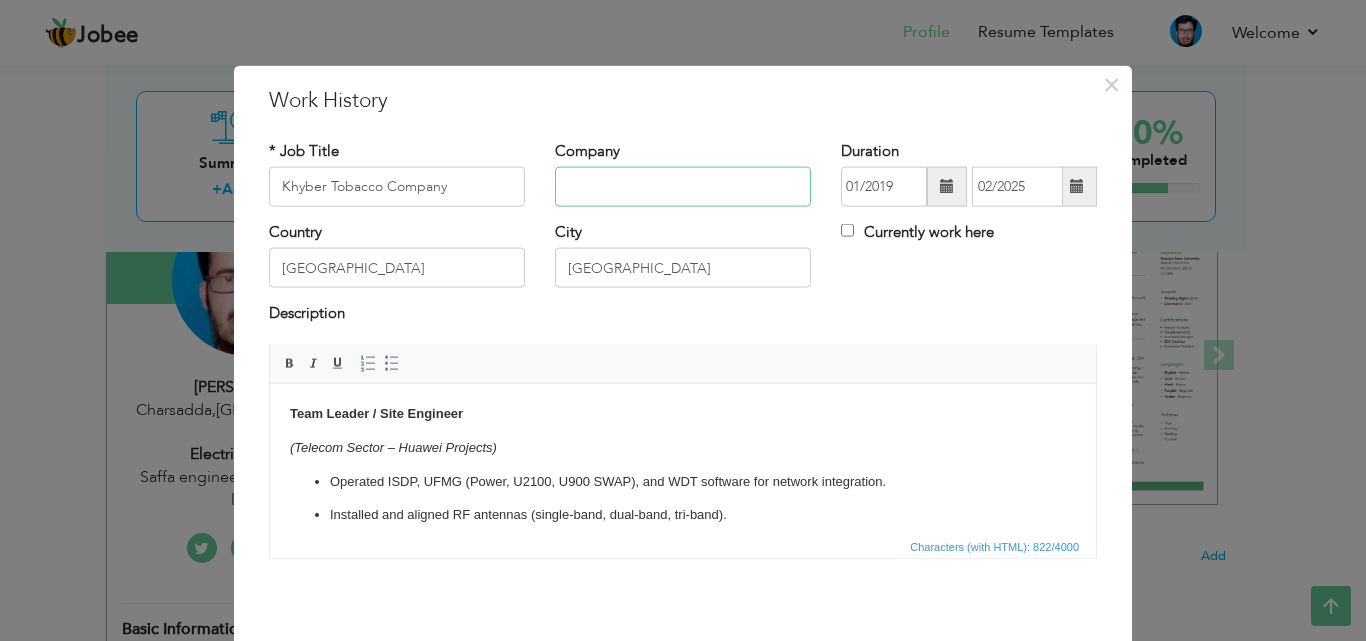 paste on "Khyber Tobacco Company" 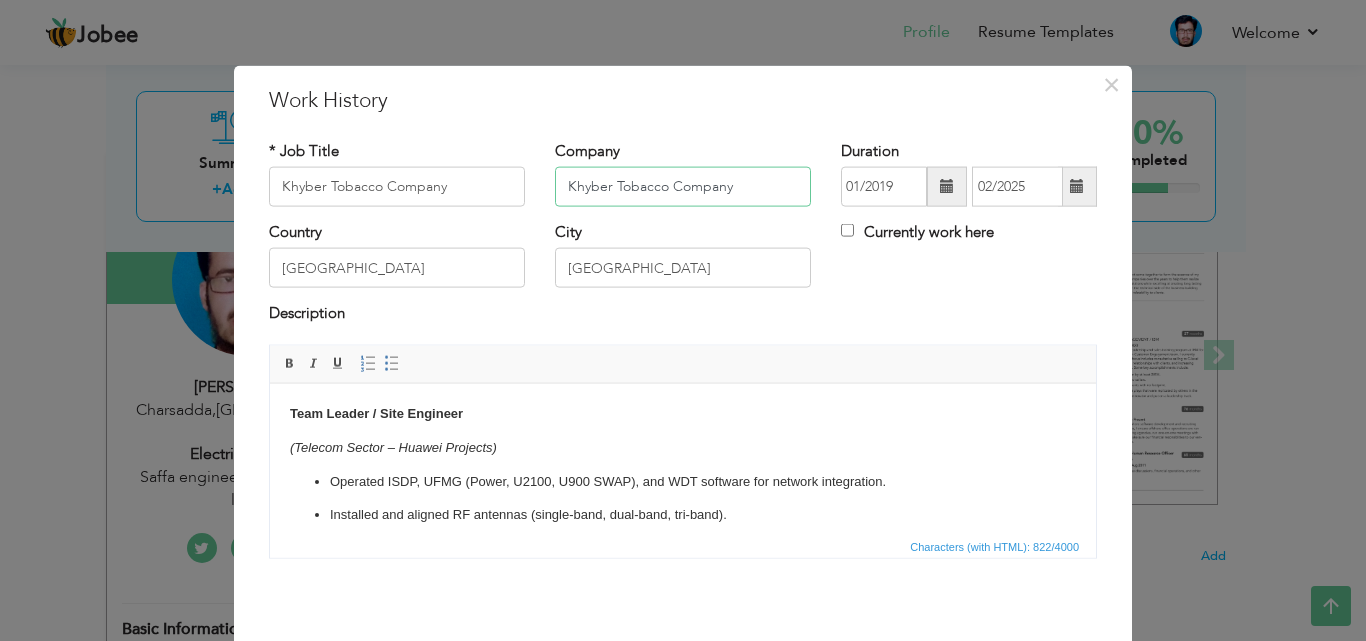 type on "Khyber Tobacco Company" 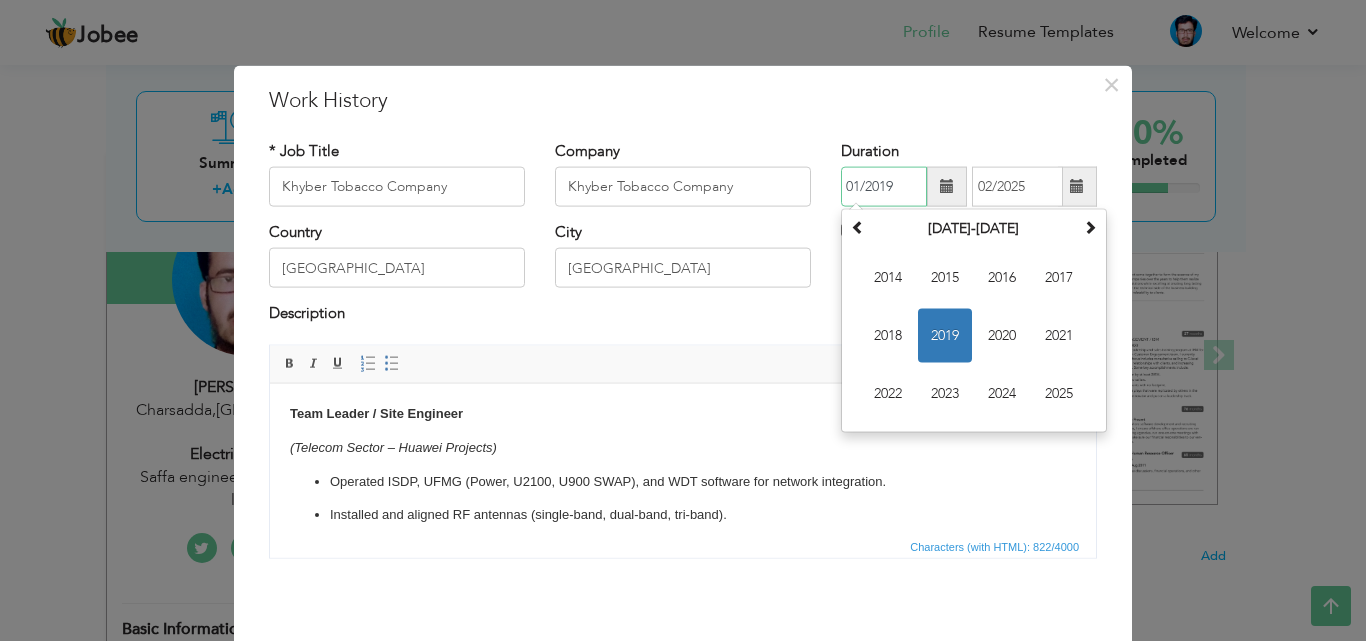 click on "01/2019" at bounding box center (884, 187) 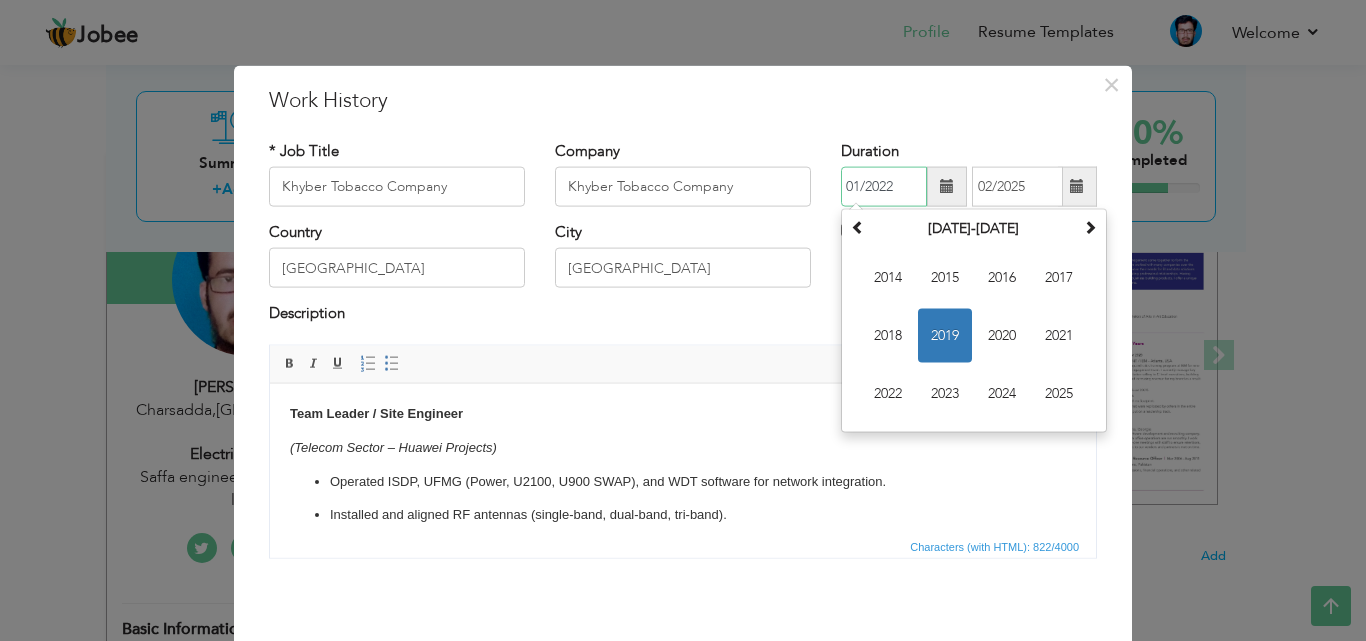 type on "01/2022" 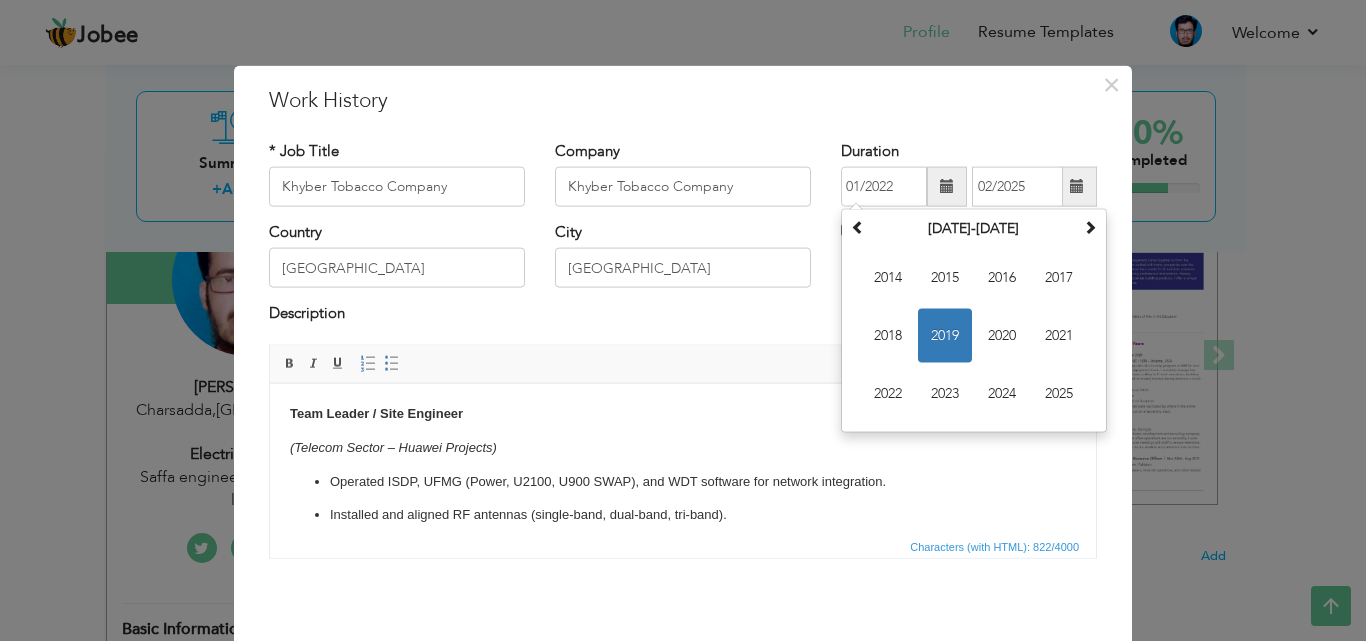 click on "×
Work History
* Job Title
Khyber Tobacco Company
Company
Khyber Tobacco Company
Su Mo" at bounding box center (683, 392) 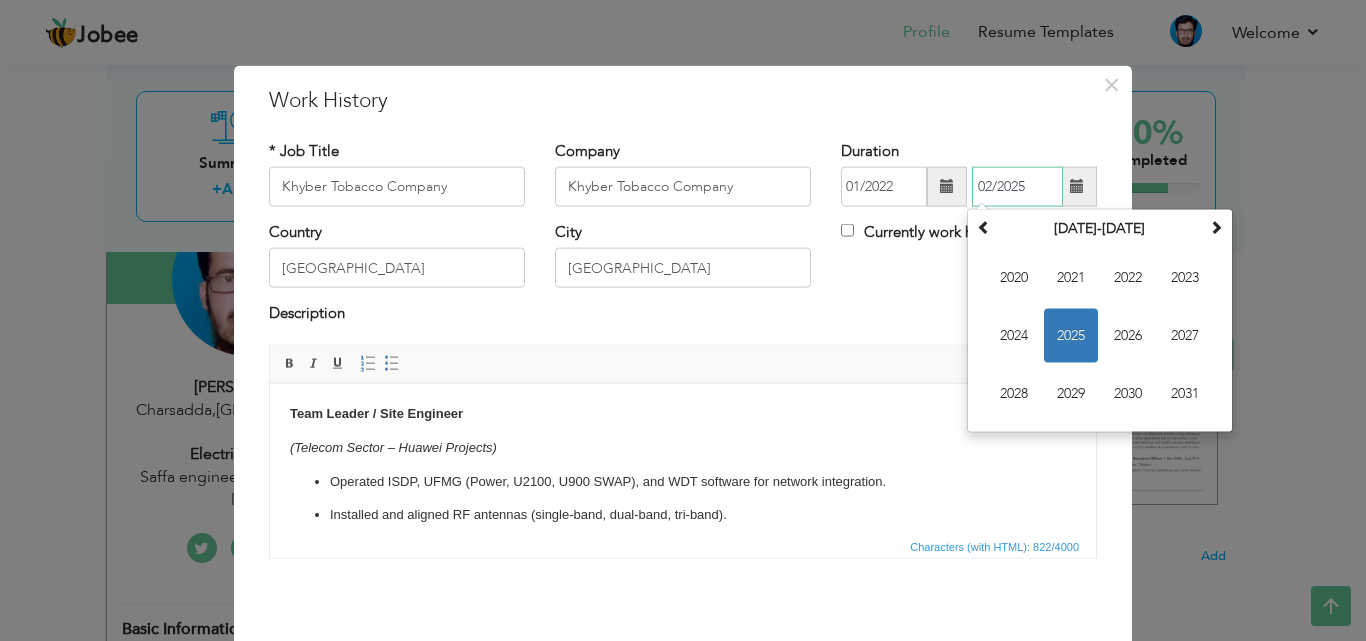 click on "02/2025" at bounding box center (1017, 187) 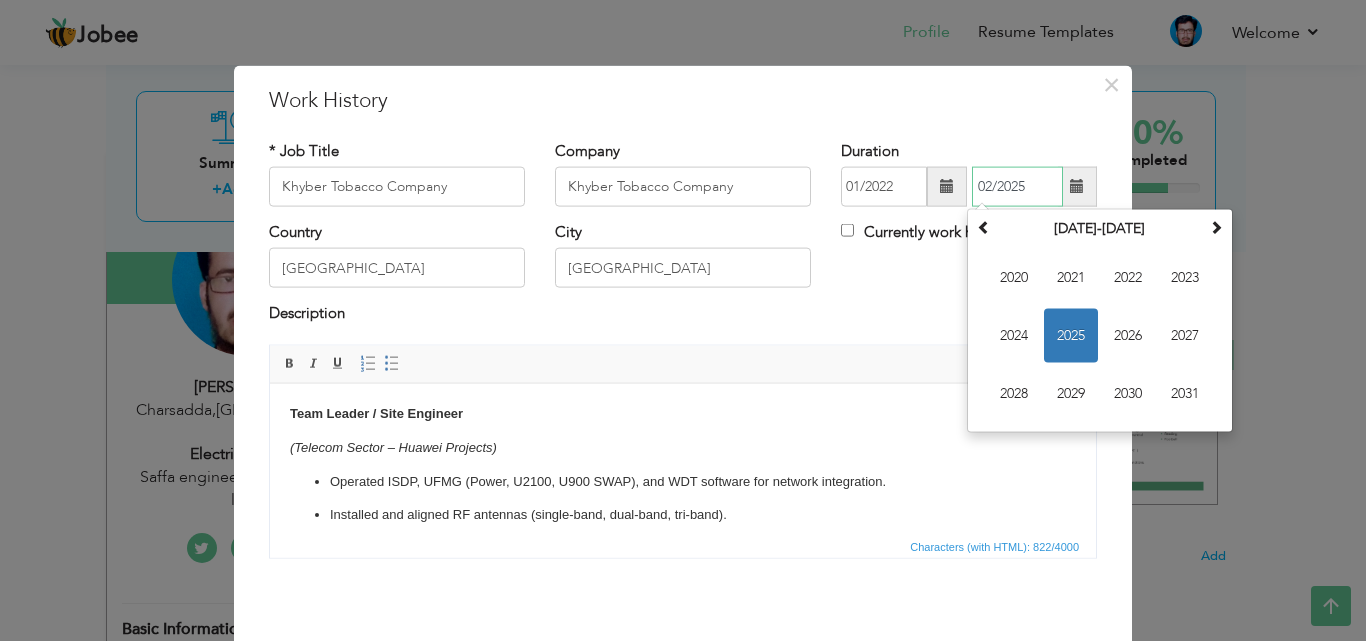 click on "2025" at bounding box center (1071, 336) 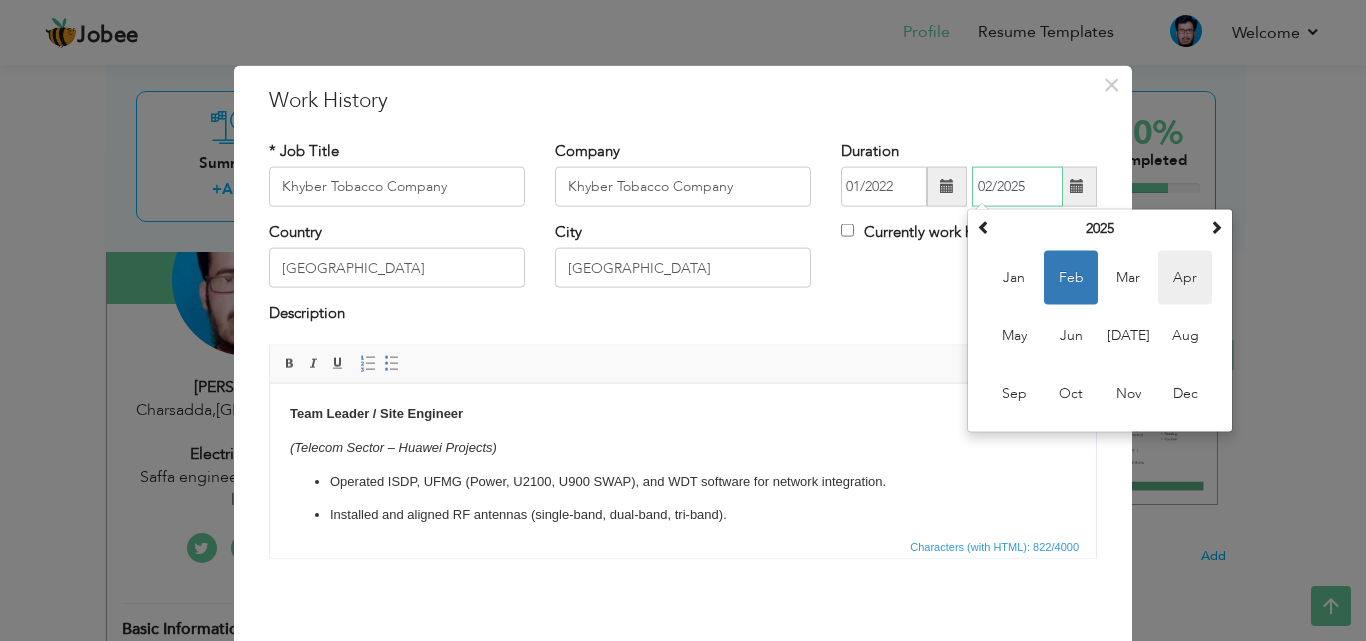 click on "Apr" at bounding box center [1185, 278] 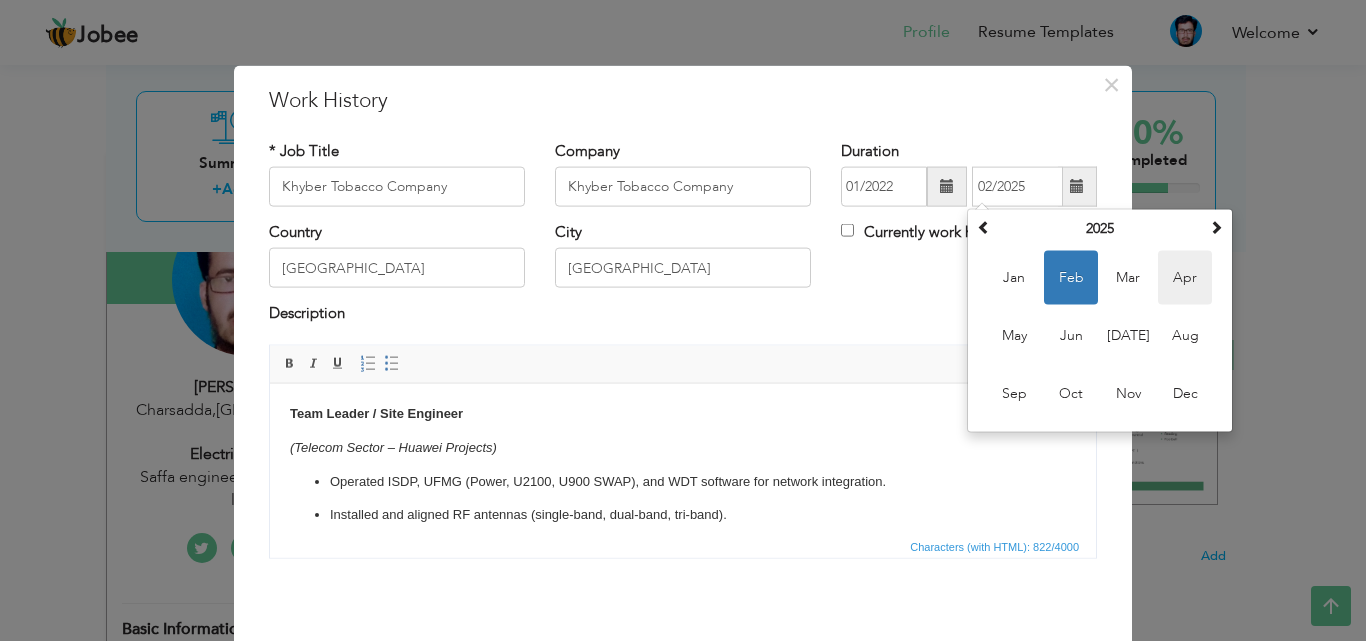 type on "04/2025" 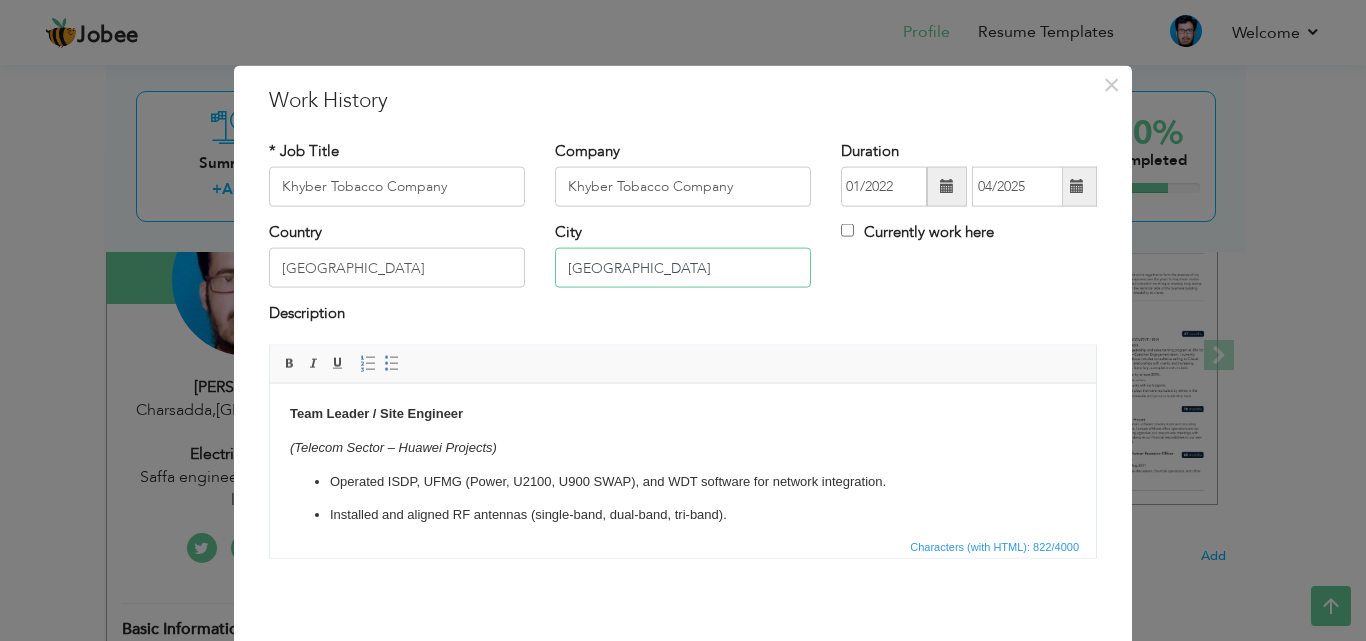 click on "[GEOGRAPHIC_DATA]" at bounding box center (683, 268) 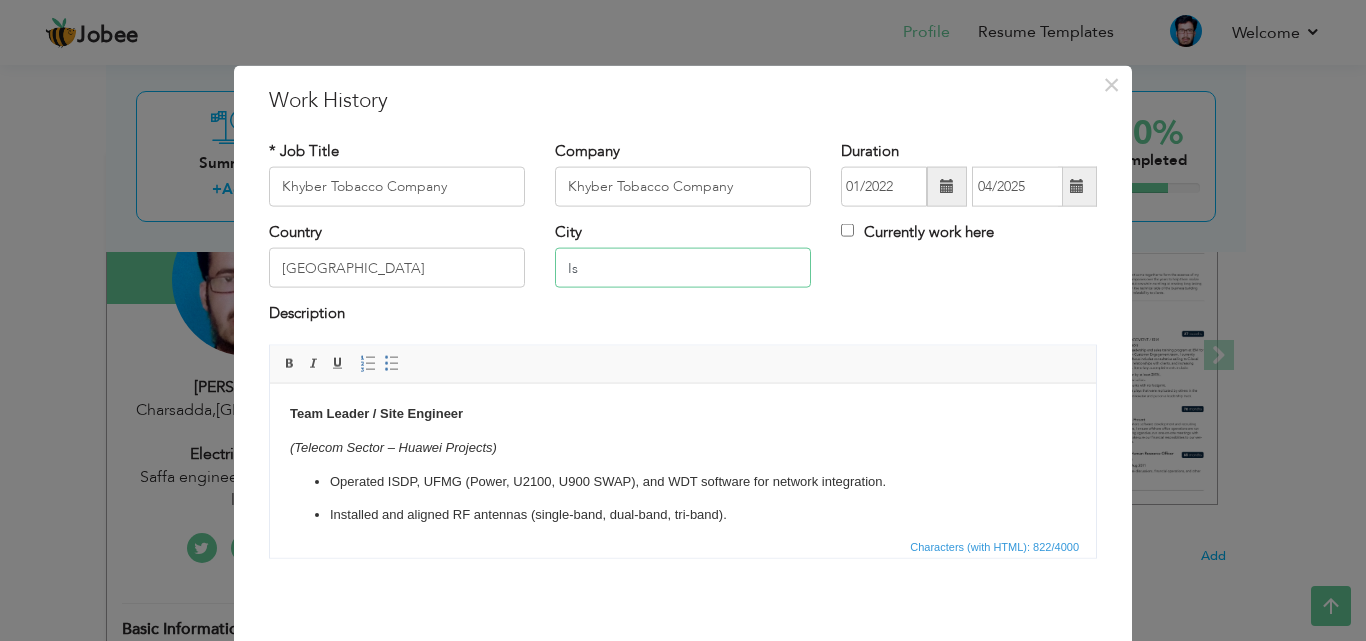 type on "I" 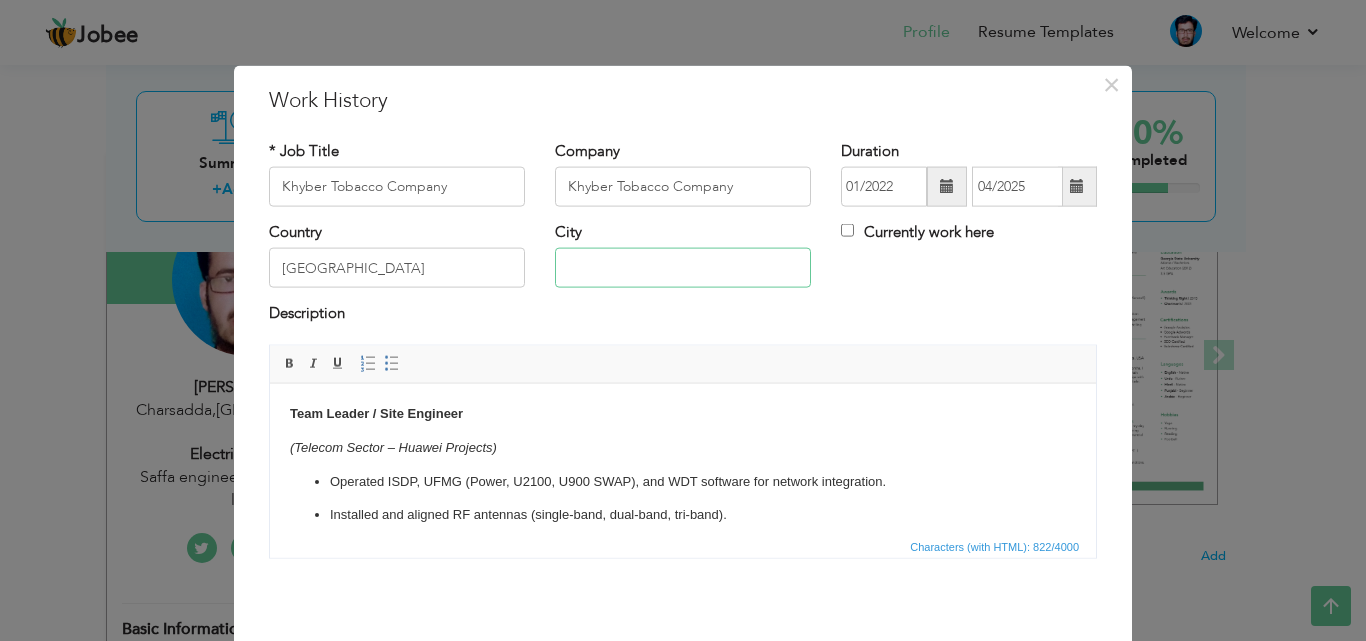 type on "m" 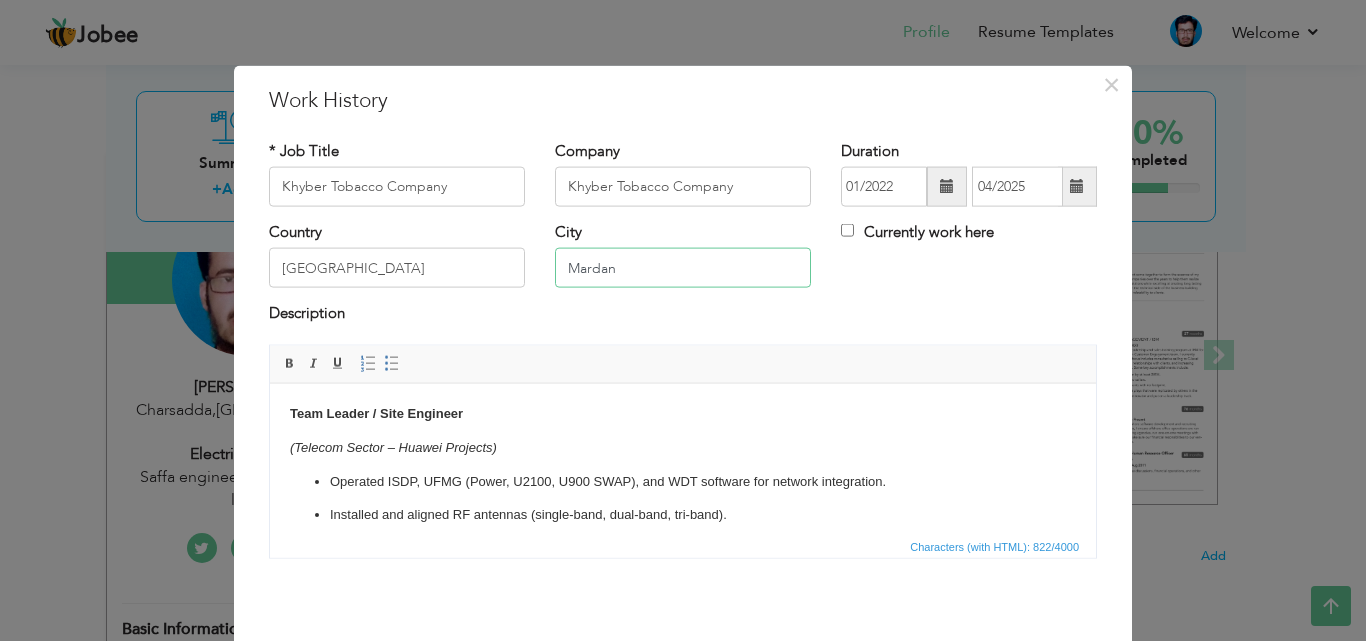 type on "Mardan" 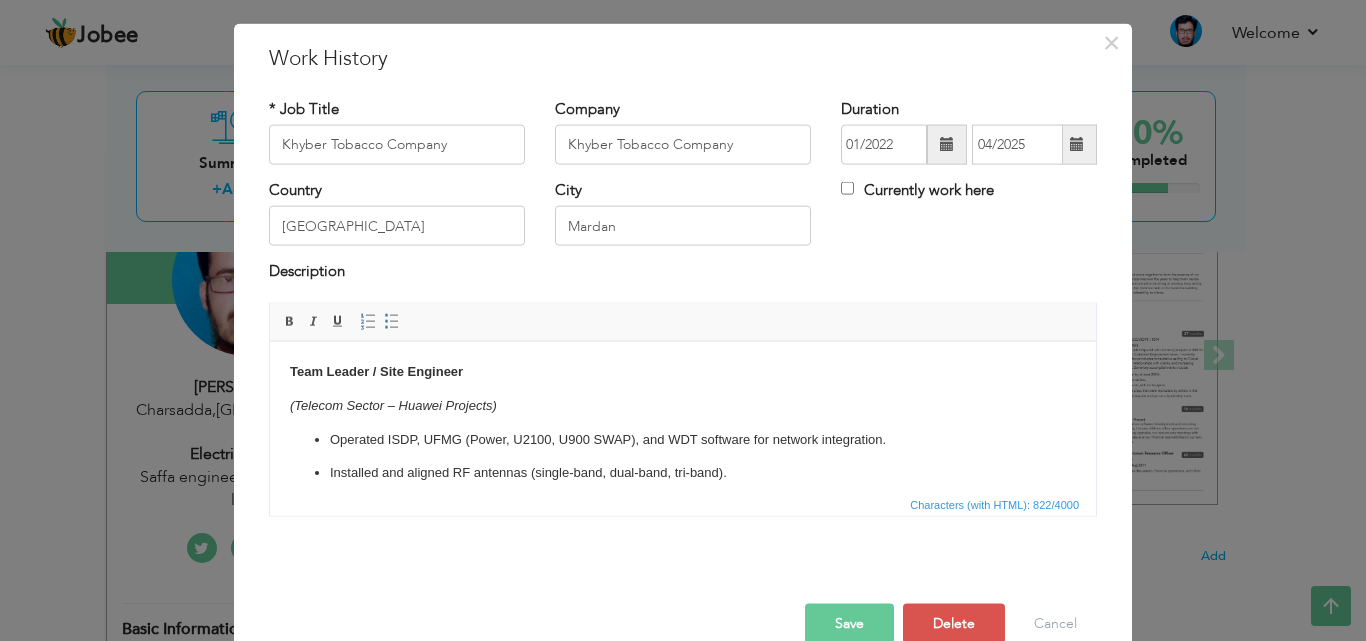 scroll, scrollTop: 79, scrollLeft: 0, axis: vertical 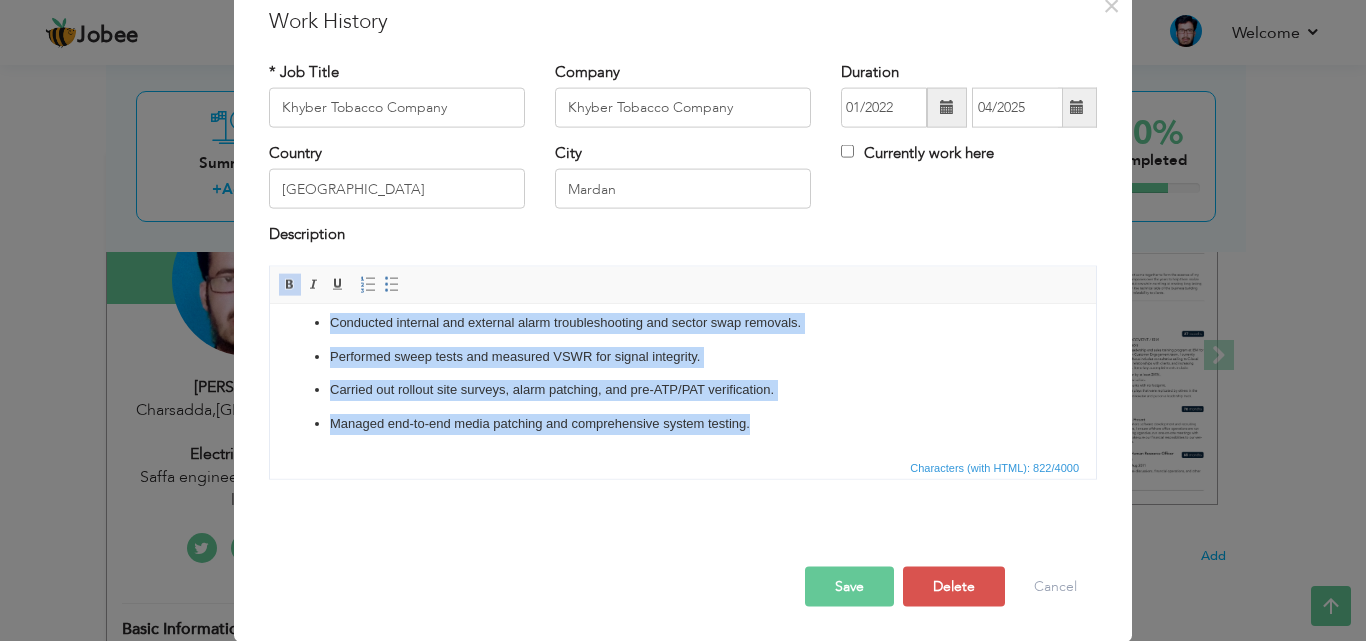 drag, startPoint x: 290, startPoint y: 333, endPoint x: 768, endPoint y: 433, distance: 488.34824 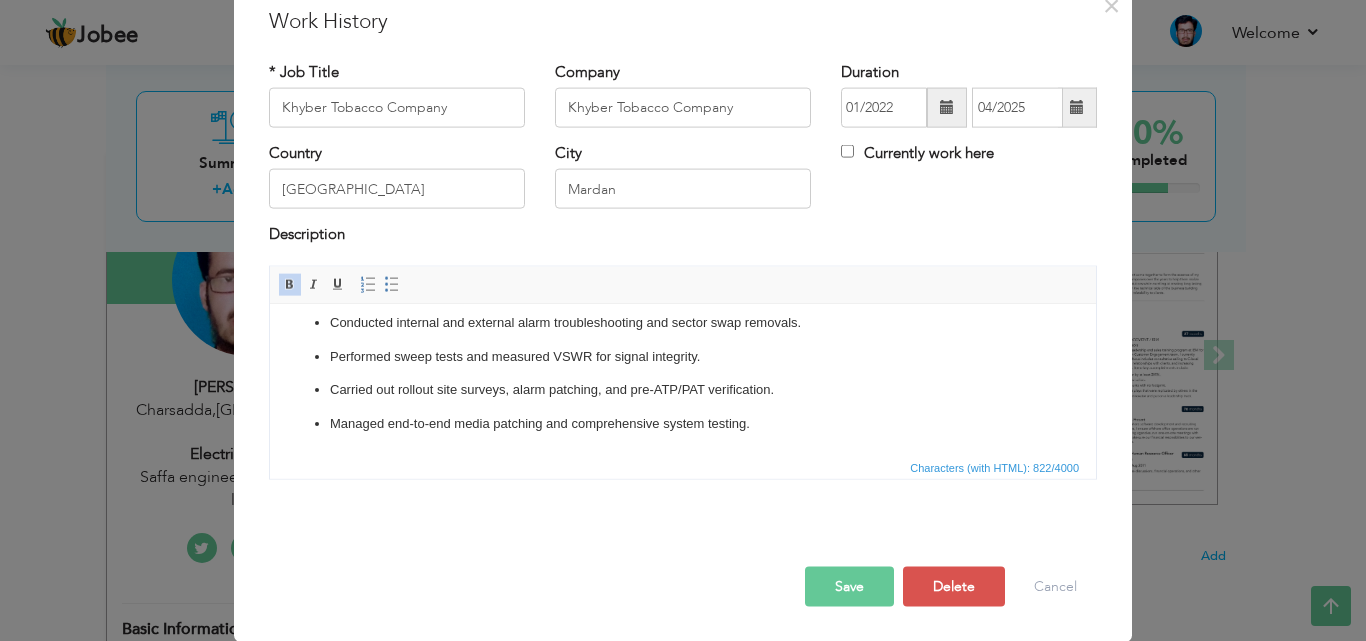 scroll, scrollTop: 0, scrollLeft: 0, axis: both 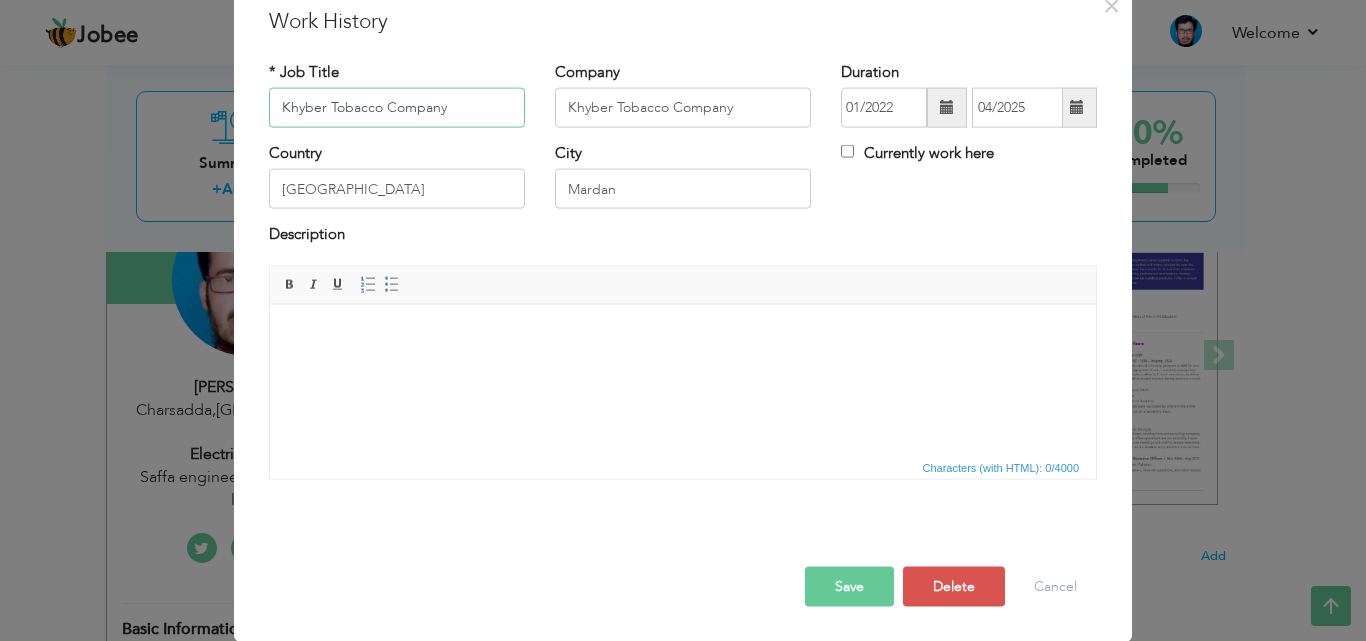 click on "Khyber Tobacco Company" at bounding box center [397, 108] 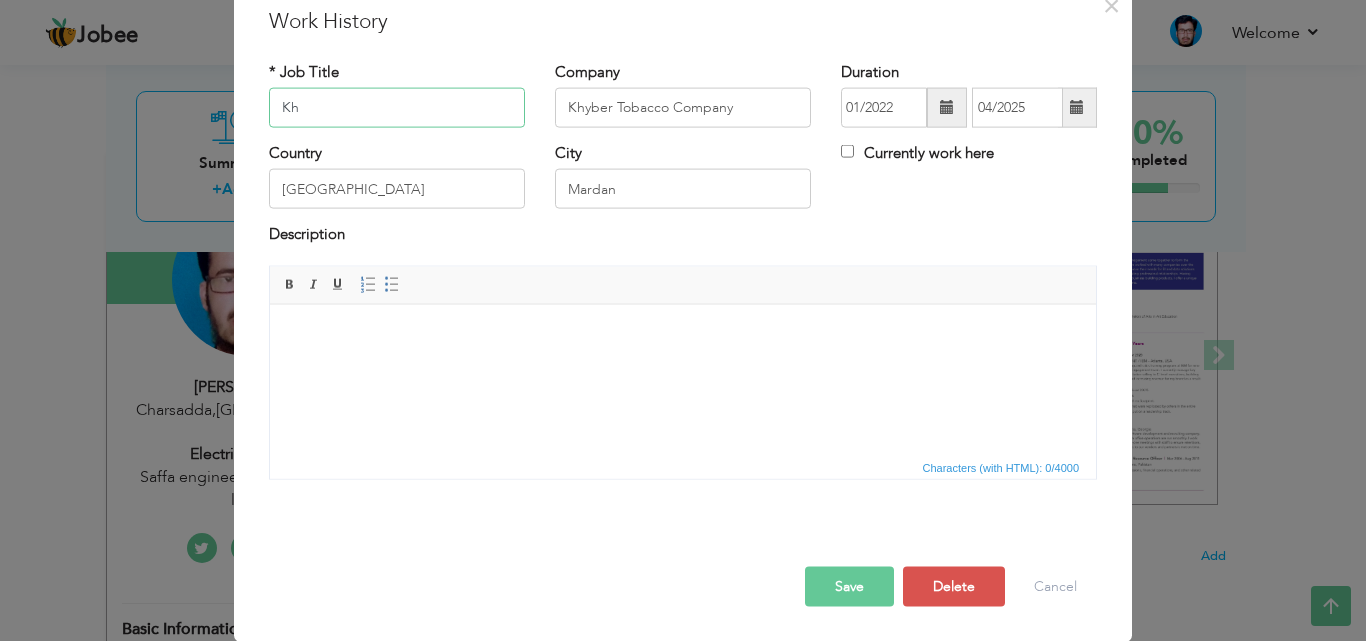 type on "K" 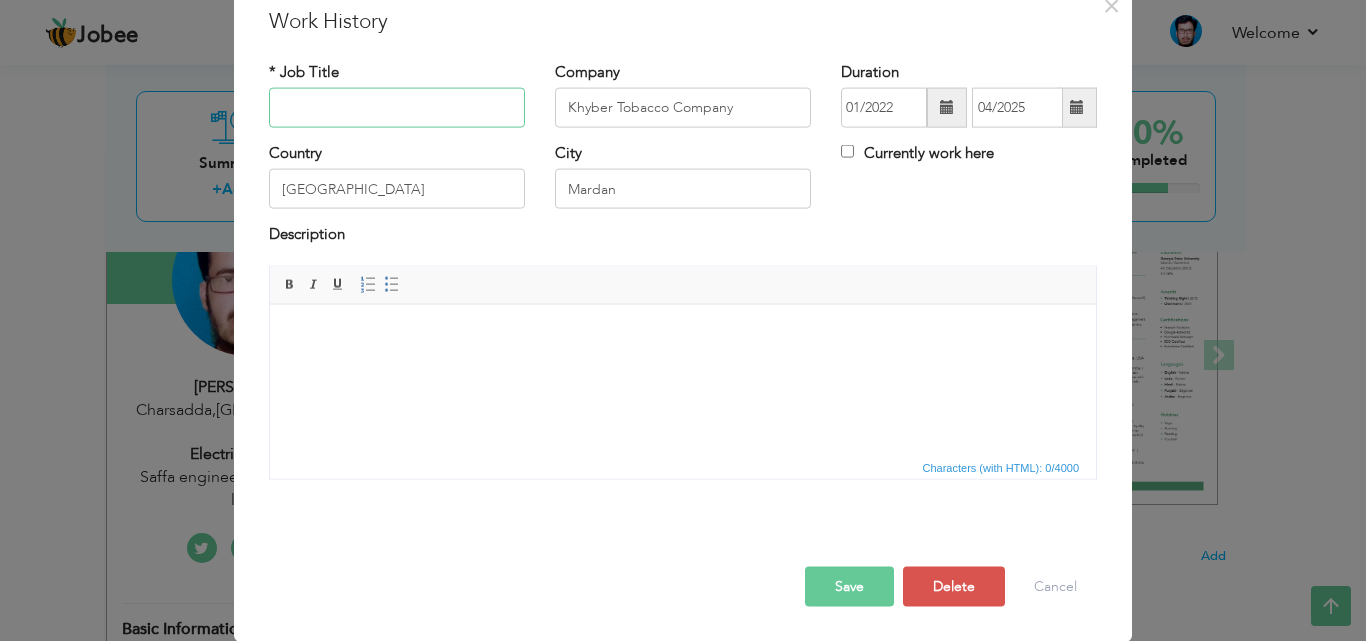 paste on "Khyber Tobacco Company" 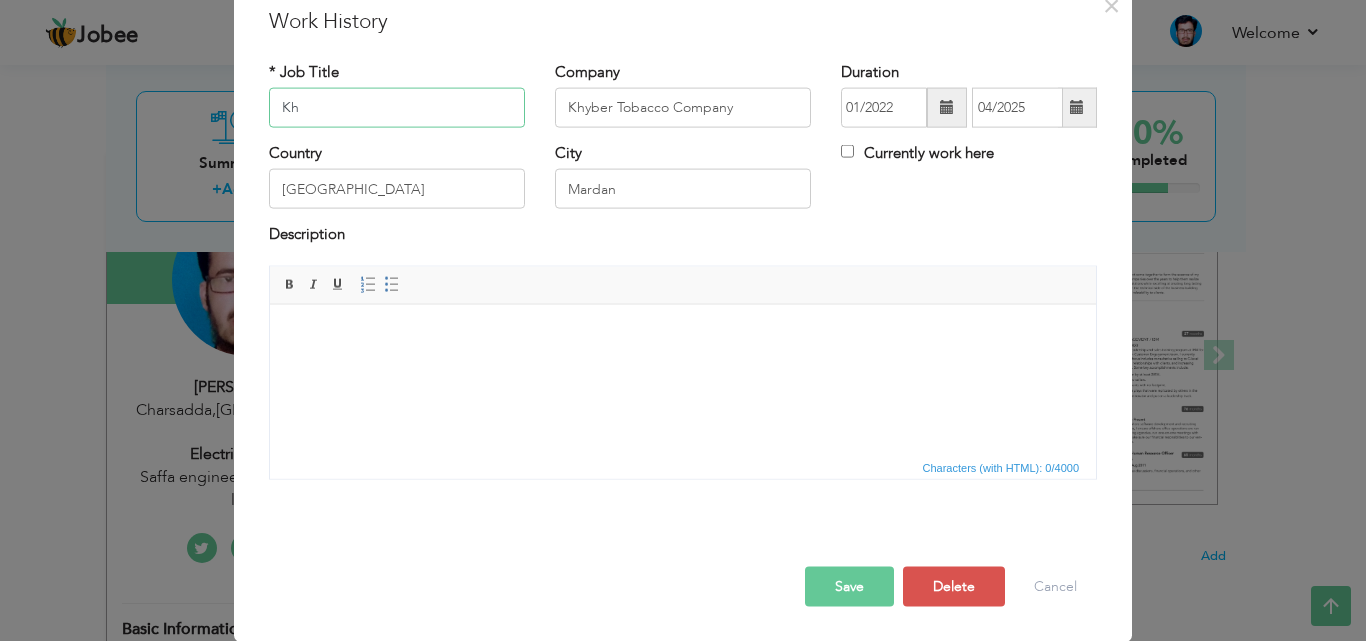type on "K" 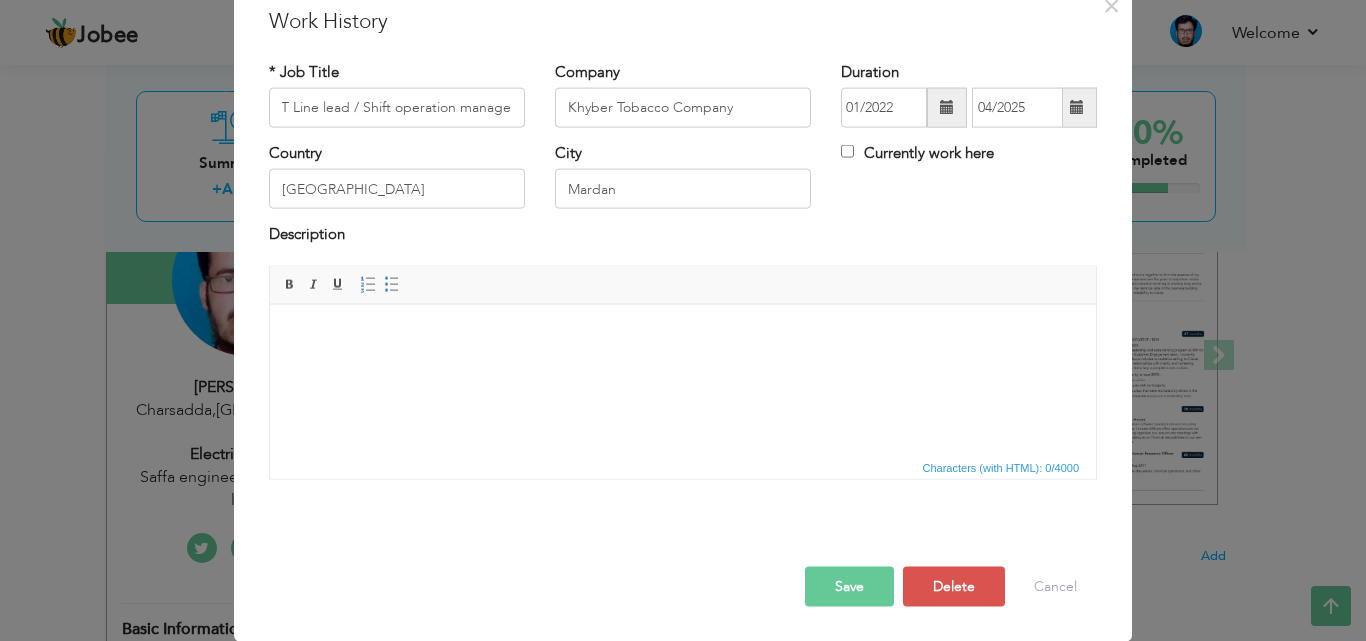 scroll, scrollTop: 0, scrollLeft: 0, axis: both 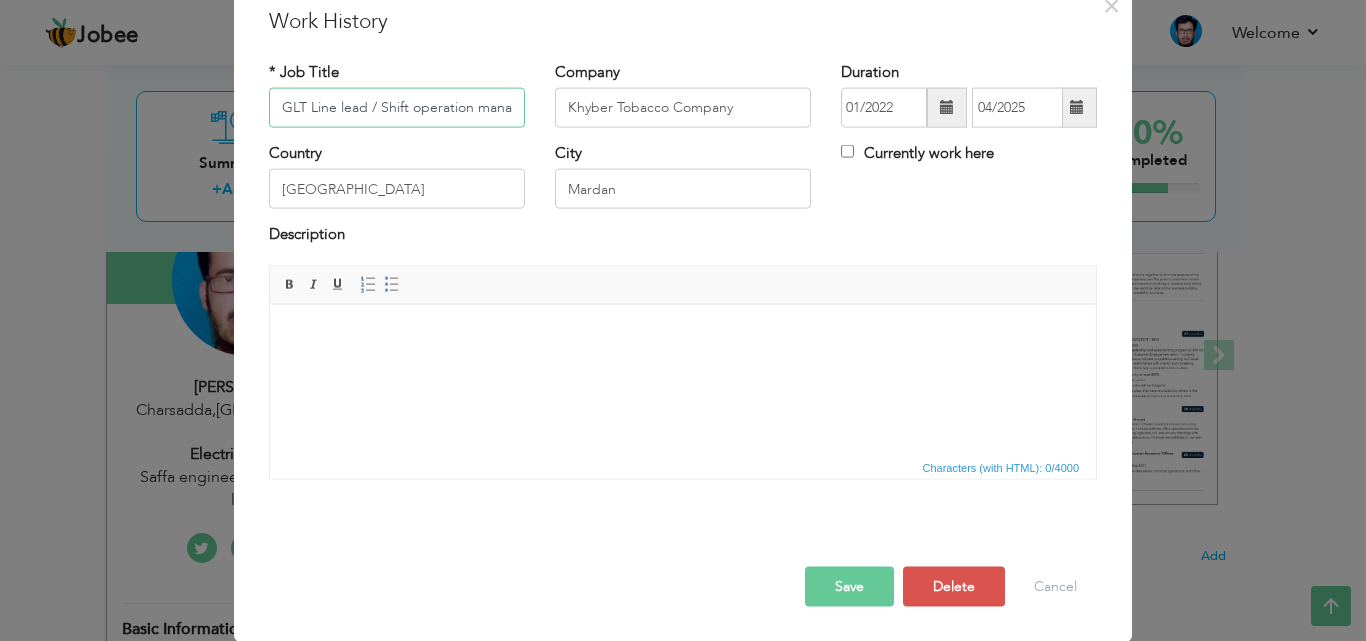 click on "GLT Line lead / Shift operation manager" at bounding box center [397, 108] 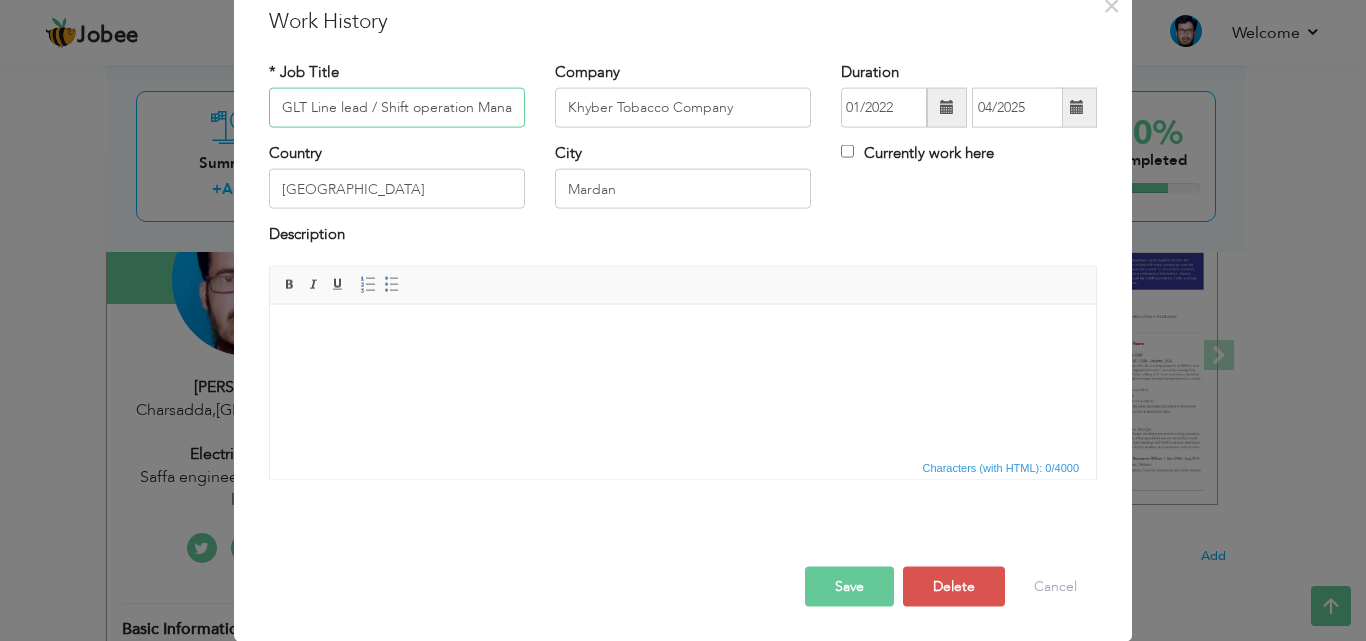 click on "GLT Line lead / Shift operation Manager" at bounding box center (397, 108) 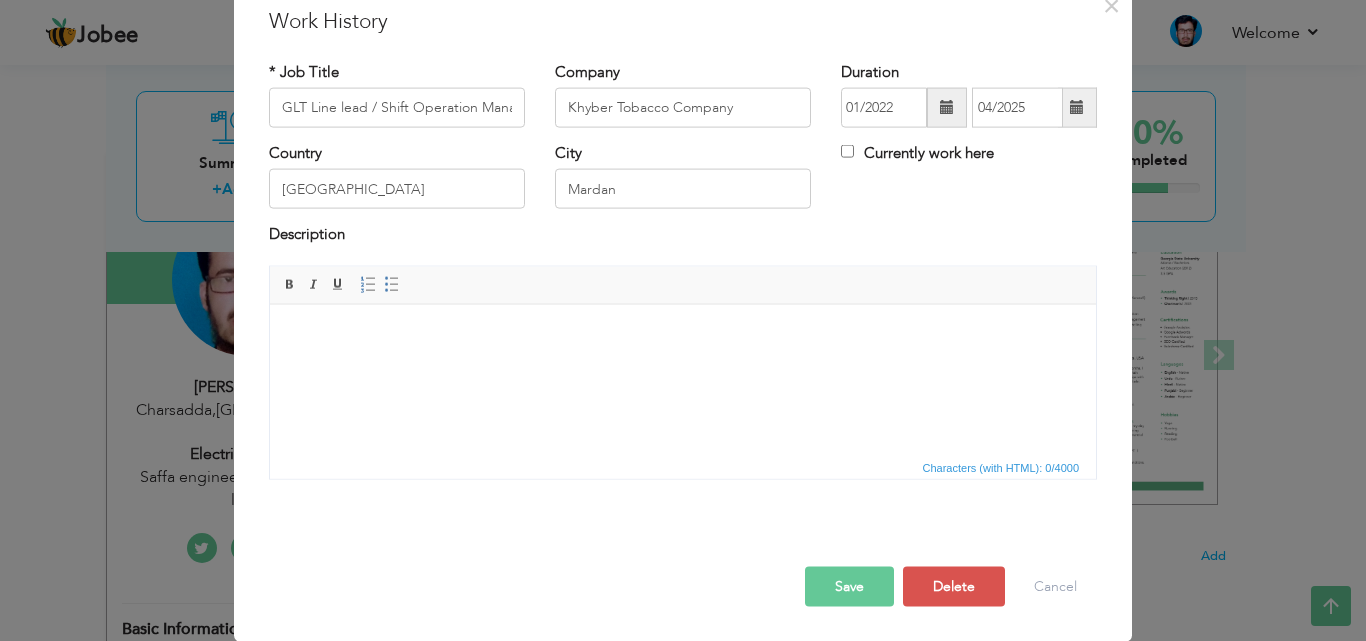 click at bounding box center [683, 334] 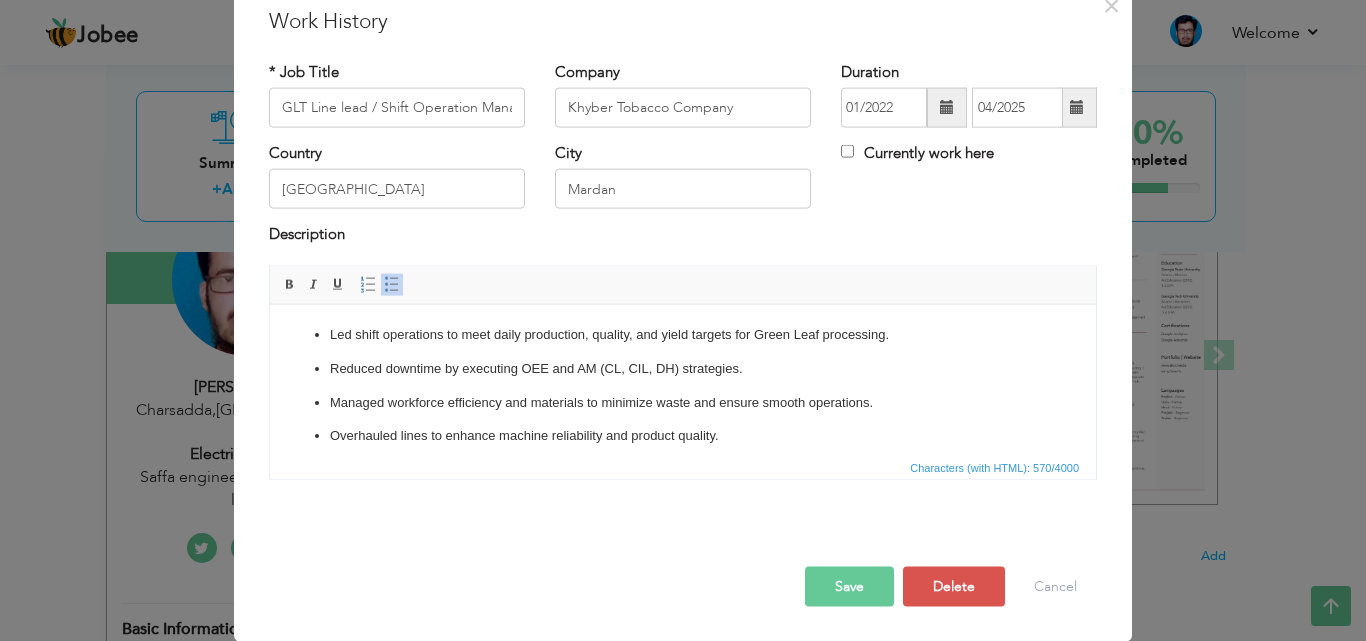 scroll, scrollTop: 56, scrollLeft: 0, axis: vertical 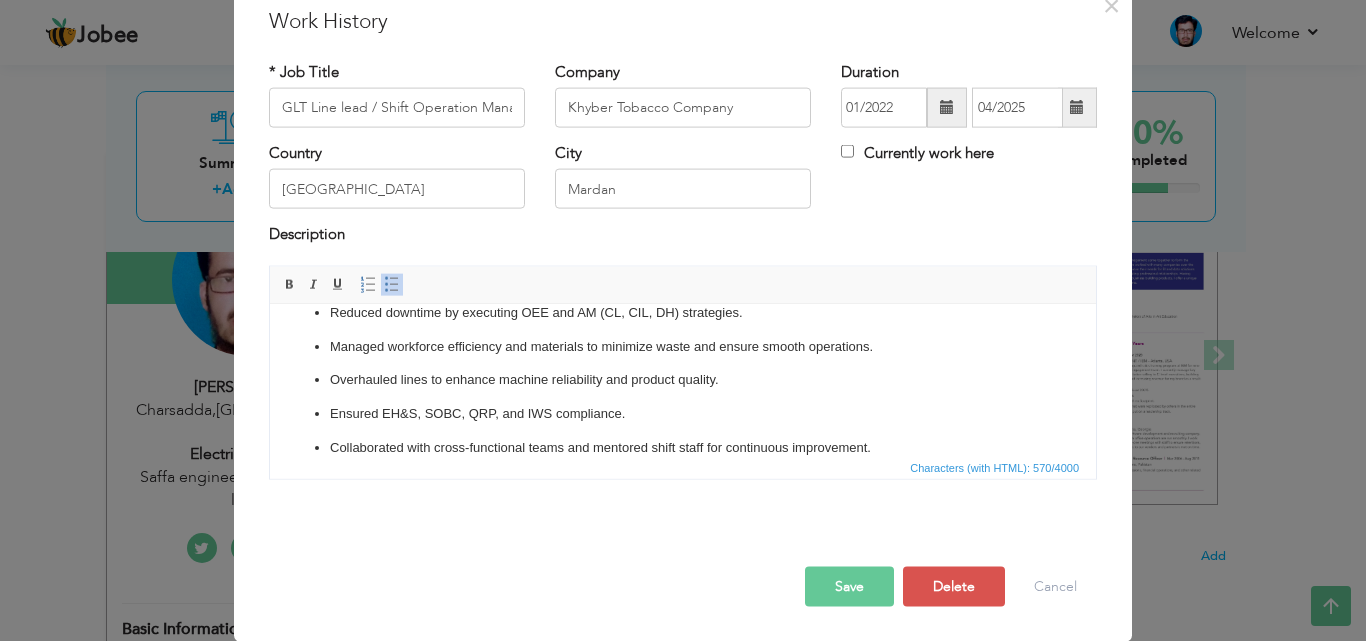 click on "Save" at bounding box center [849, 586] 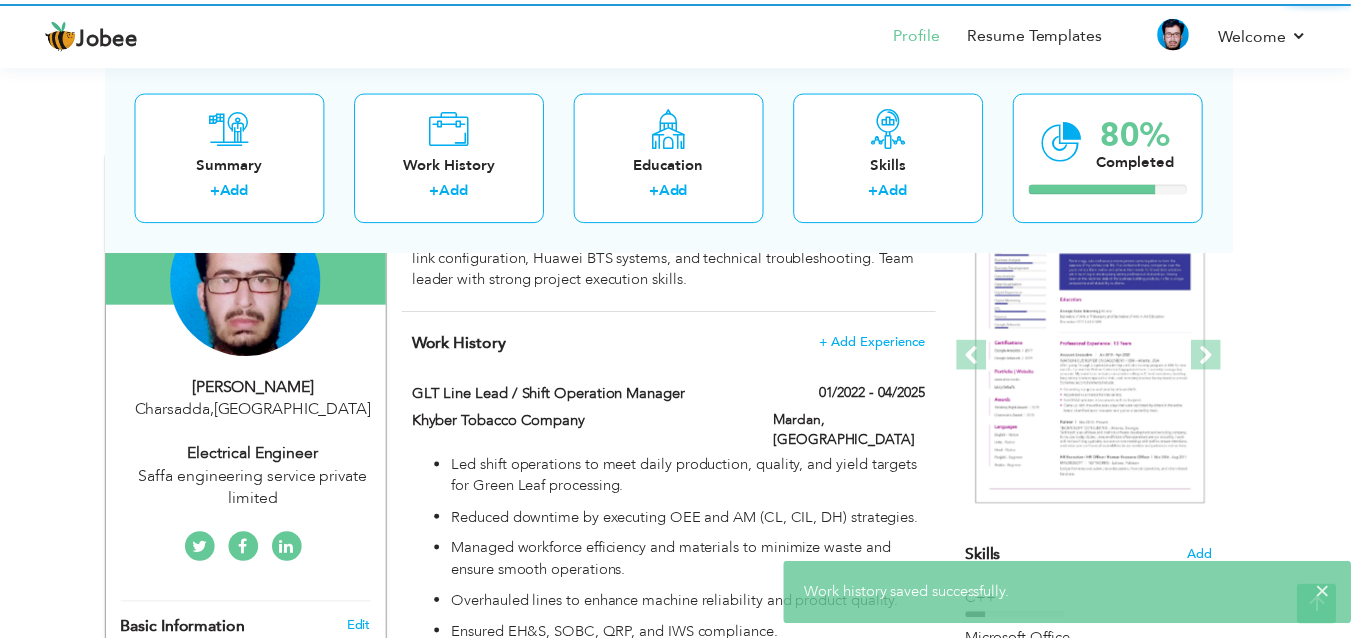 scroll, scrollTop: 0, scrollLeft: 0, axis: both 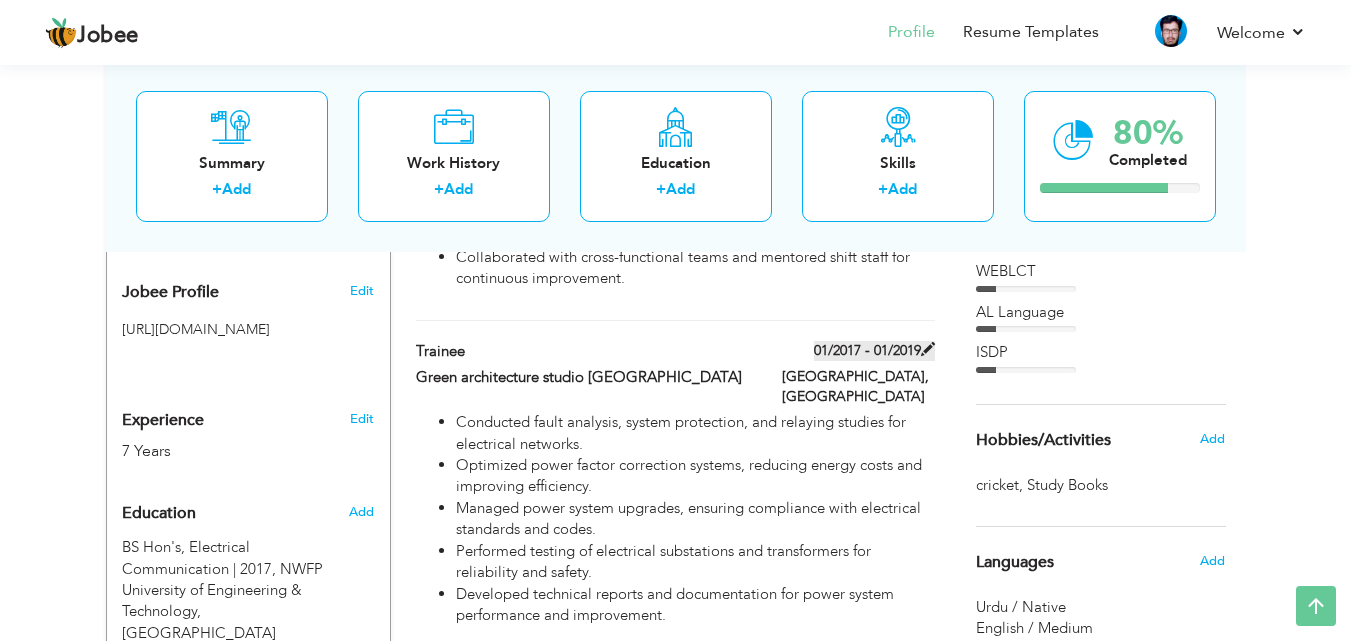 click on "01/2017 - 01/2019" at bounding box center (874, 351) 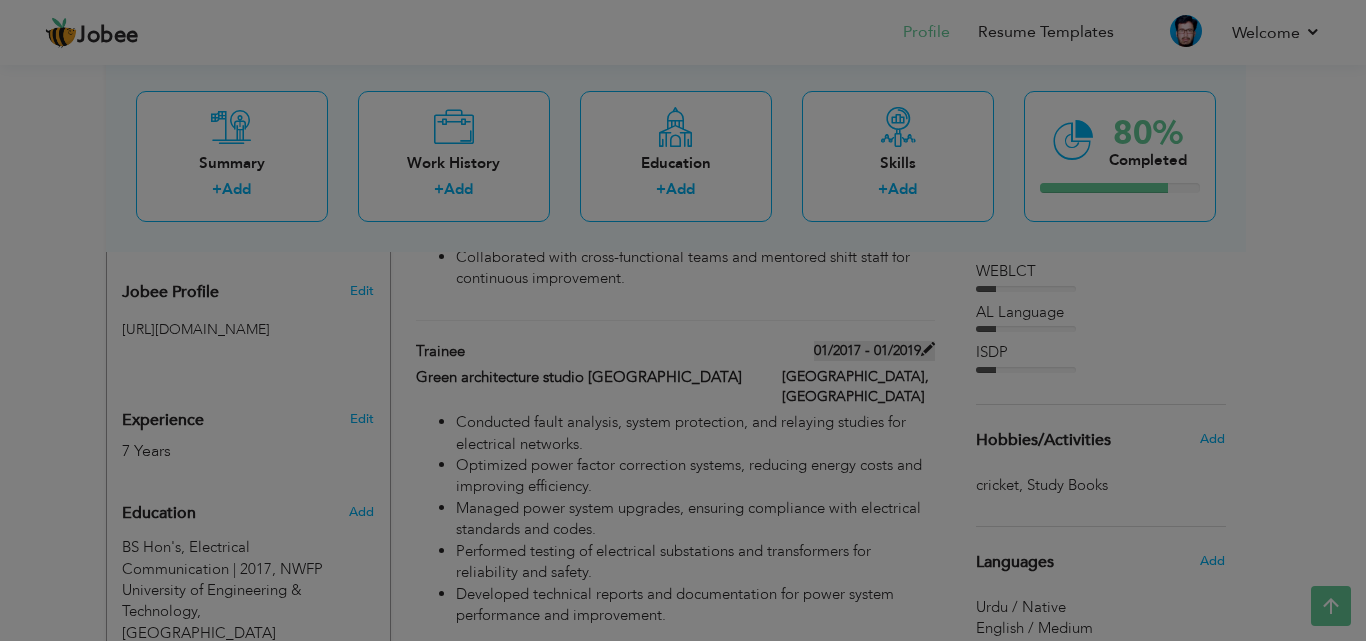 scroll, scrollTop: 0, scrollLeft: 0, axis: both 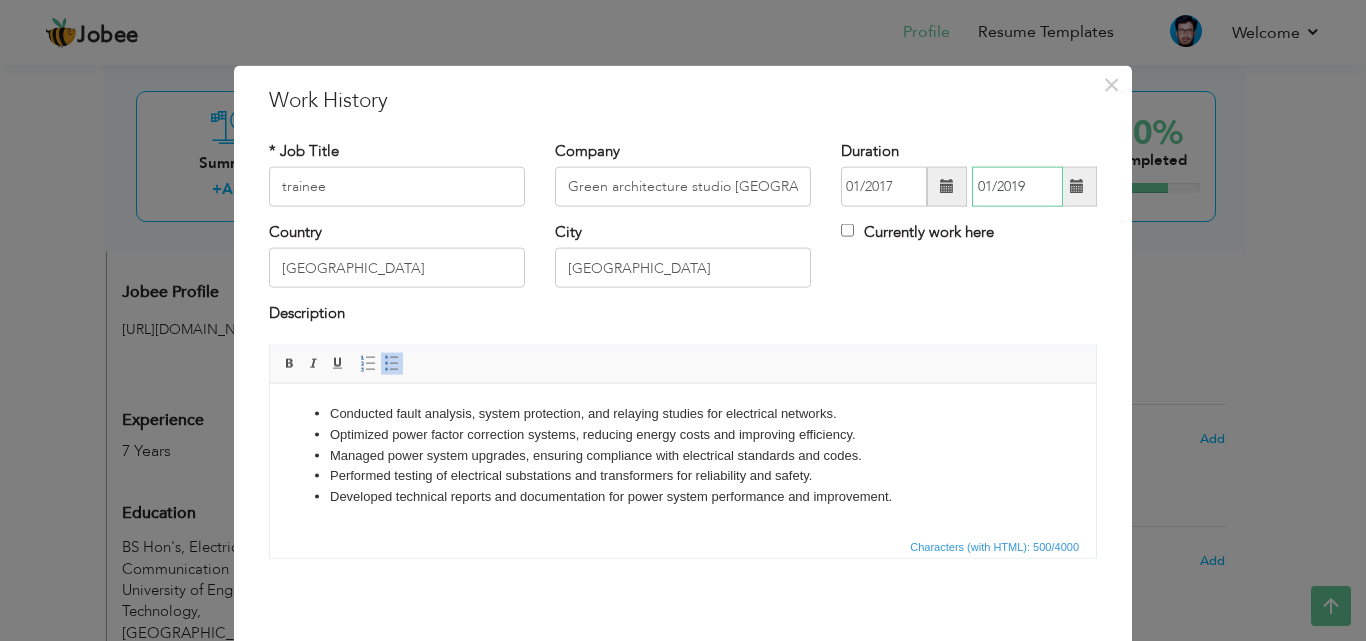 click on "01/2019" at bounding box center (1017, 187) 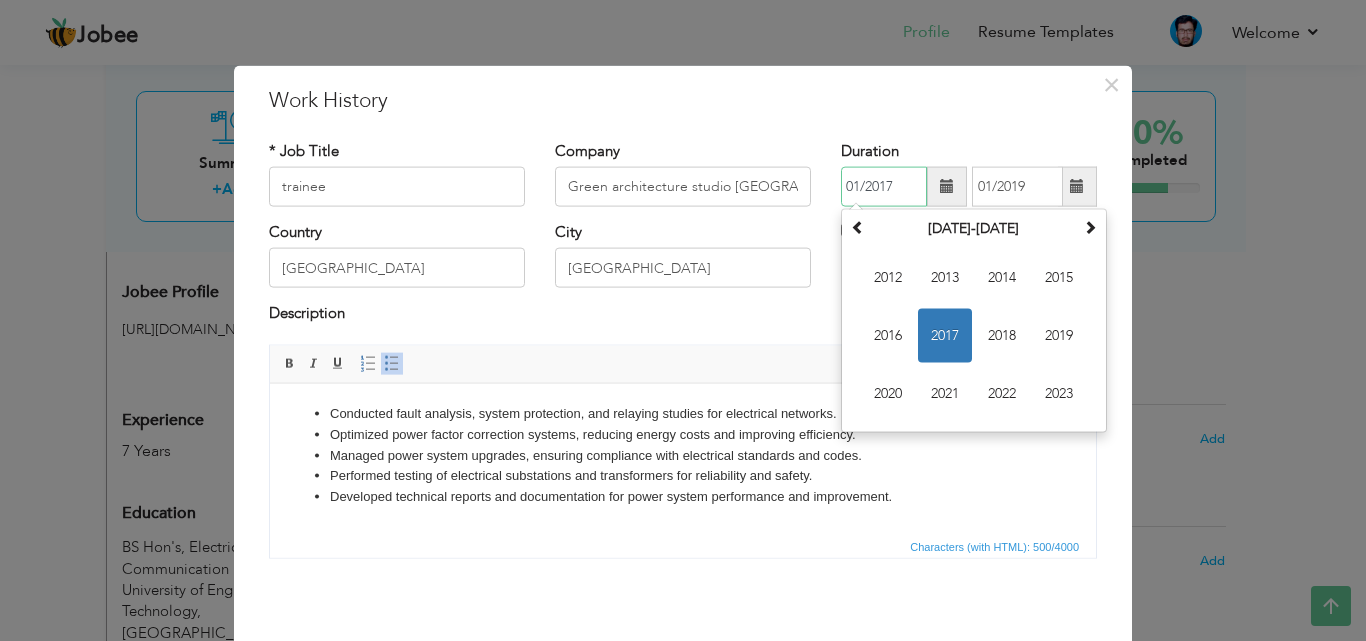 click on "01/2017" at bounding box center [884, 187] 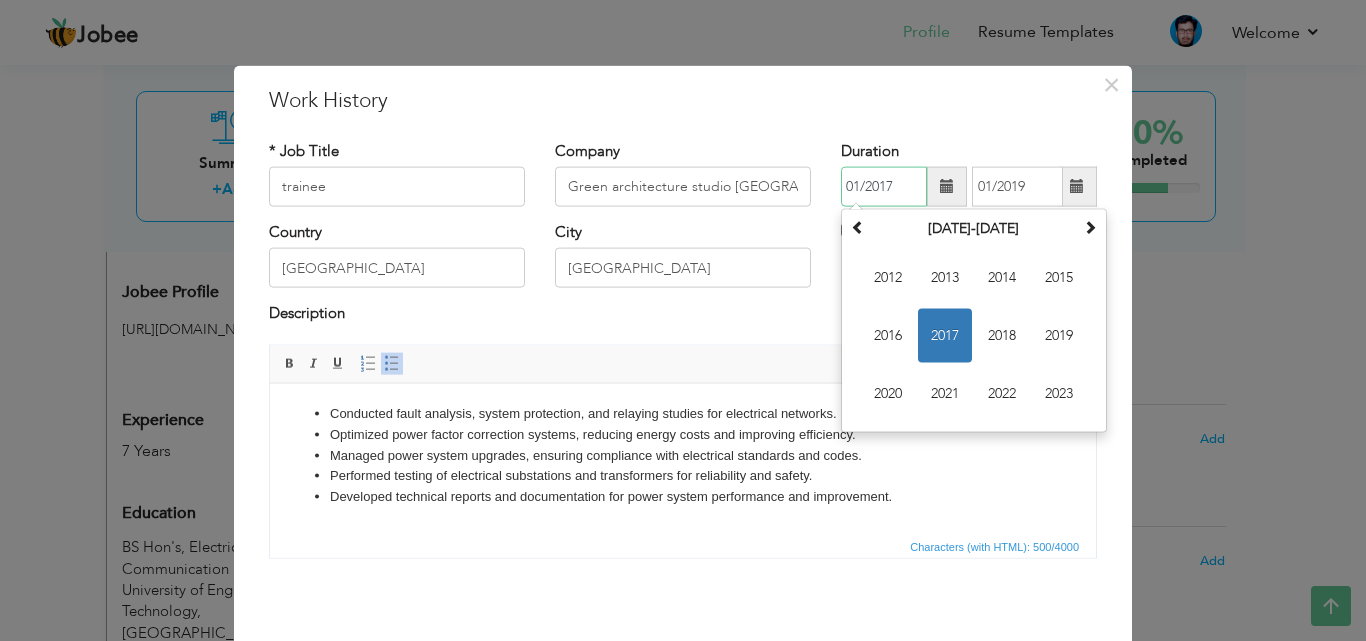 click on "2017" at bounding box center [945, 336] 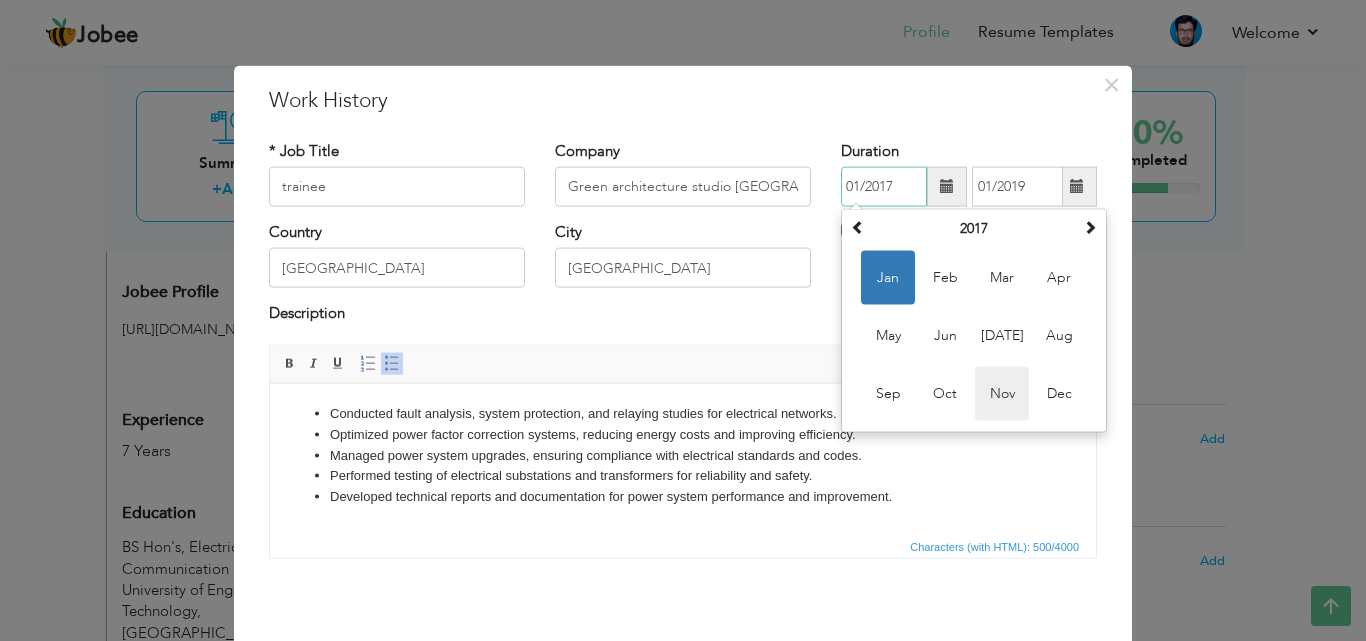 click on "Nov" at bounding box center (1002, 394) 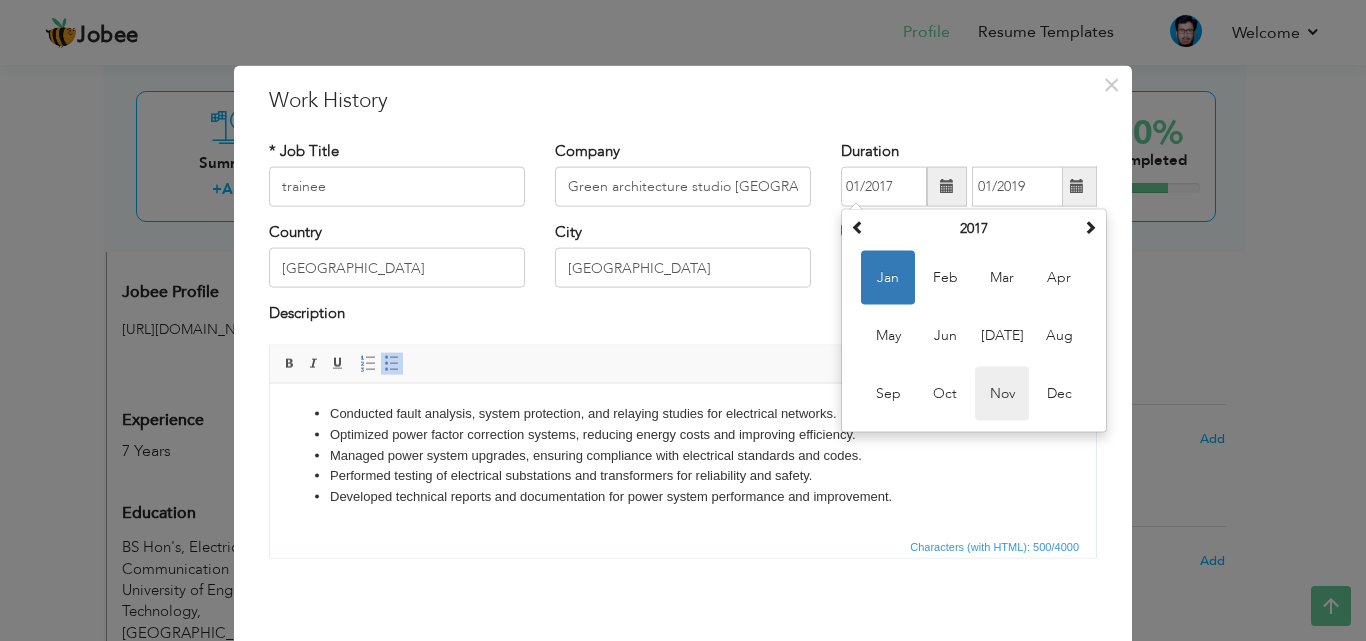 type on "11/2017" 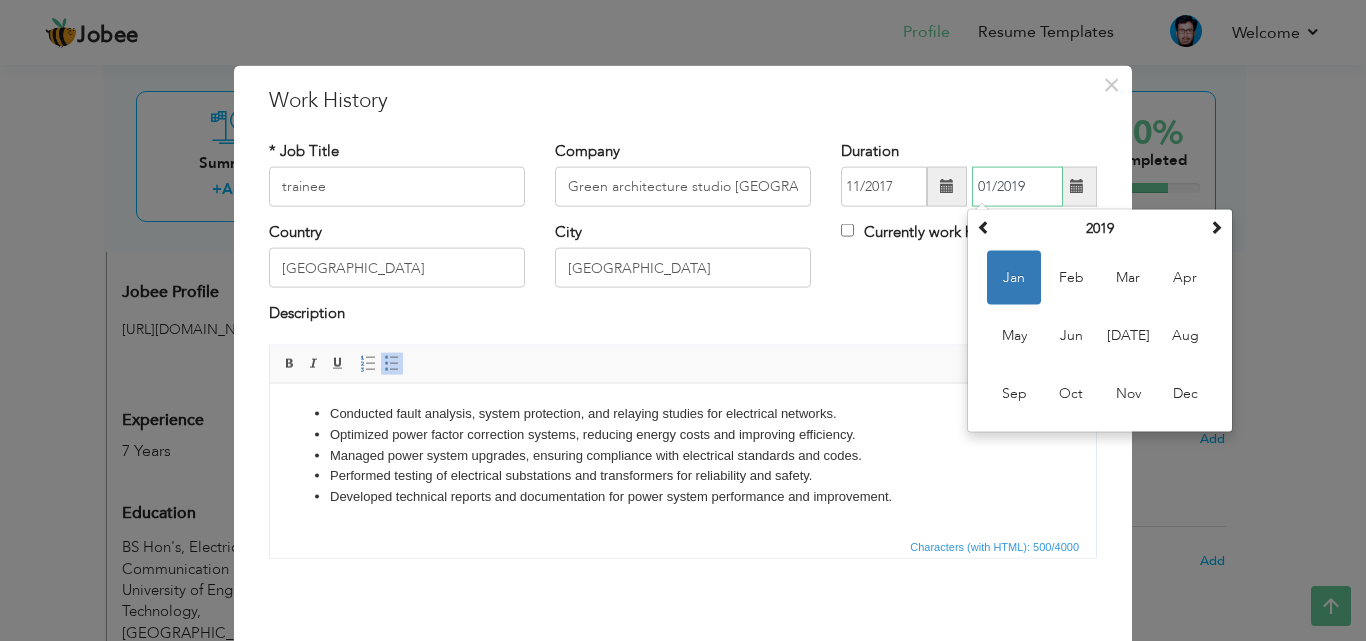 click on "01/2019" at bounding box center [1017, 187] 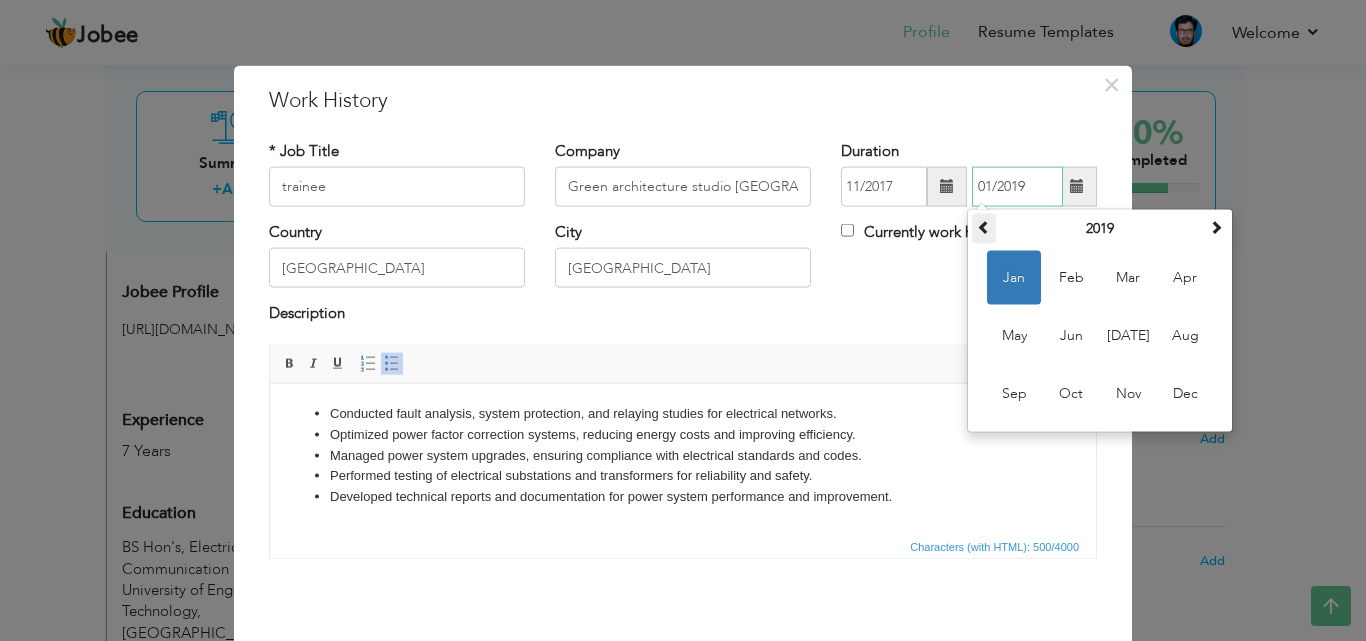 click at bounding box center [984, 227] 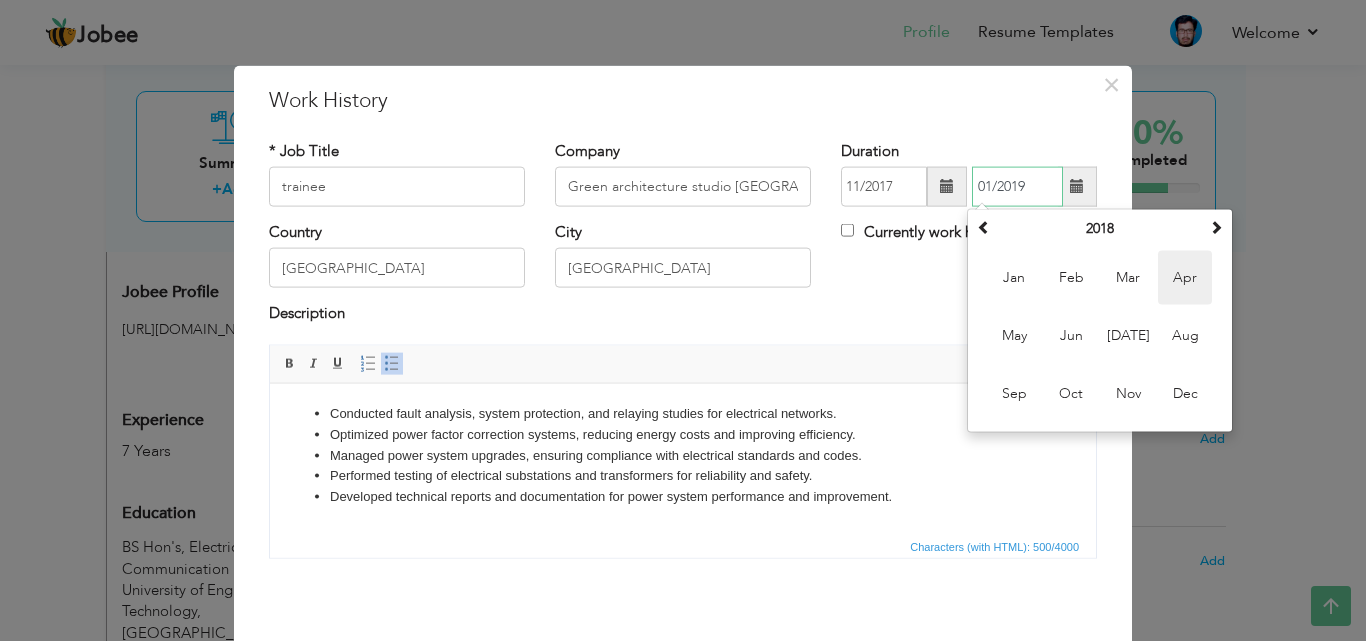 click on "Apr" at bounding box center (1185, 278) 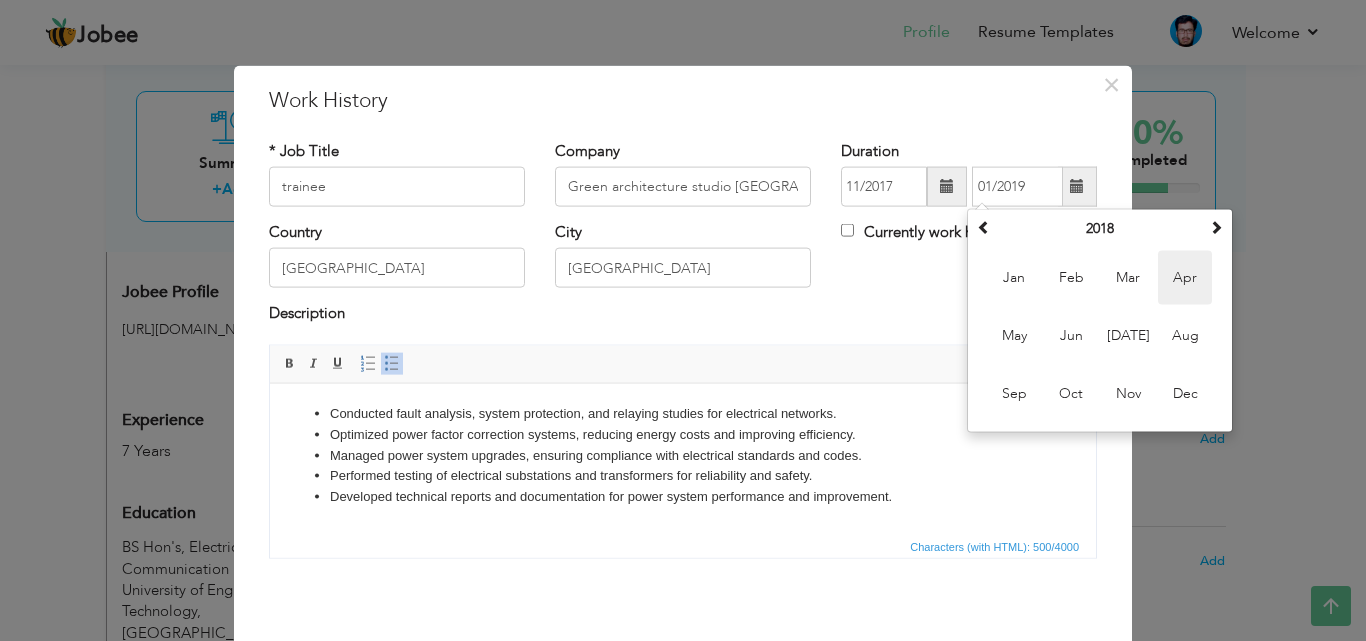 type on "04/2018" 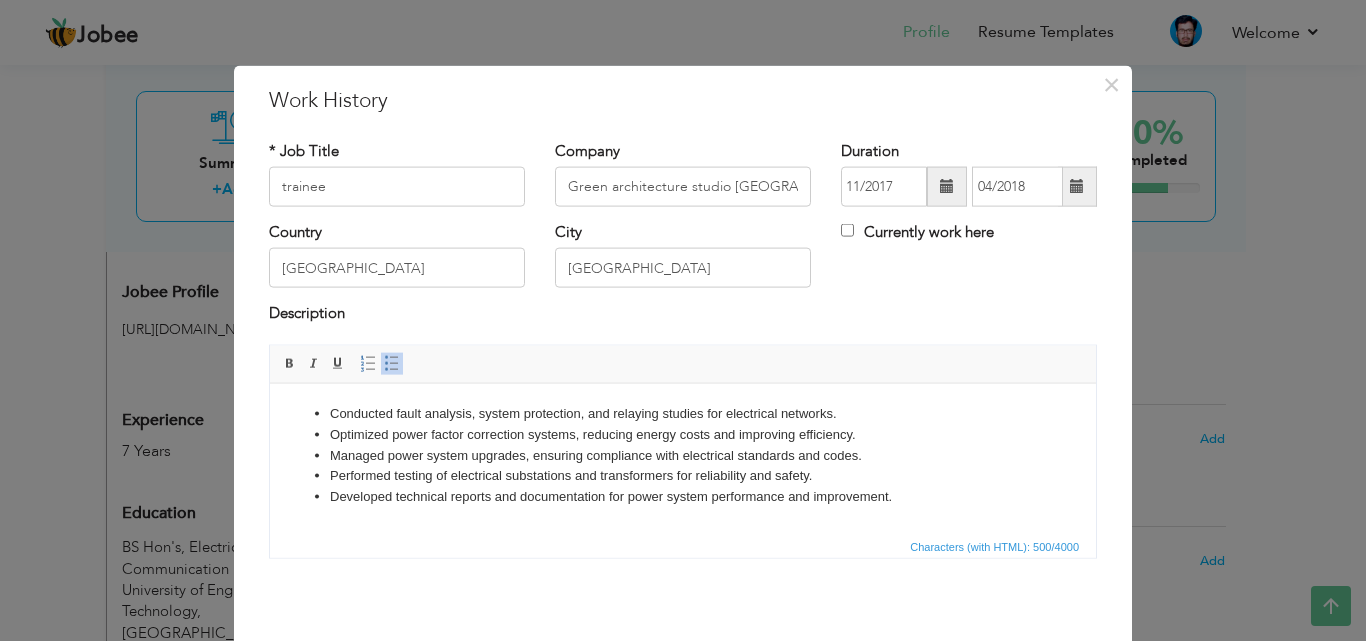 click on "Developed technical reports and documentation for power system performance and improvement." at bounding box center [683, 496] 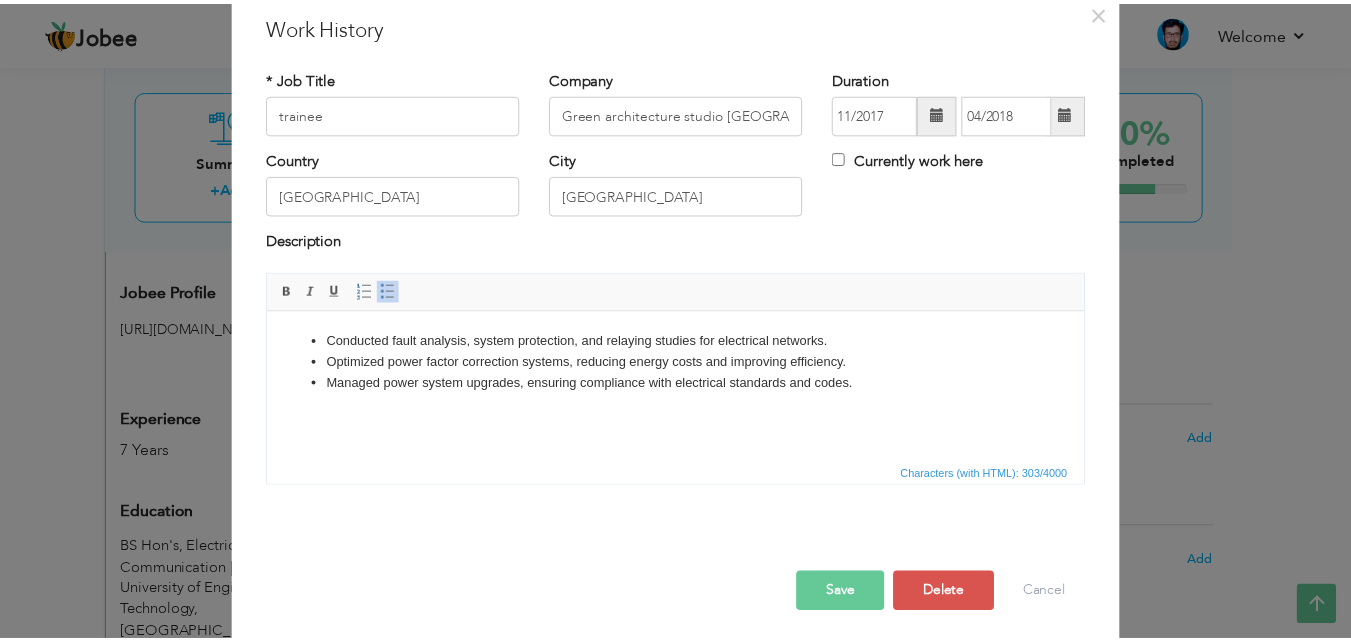 scroll, scrollTop: 79, scrollLeft: 0, axis: vertical 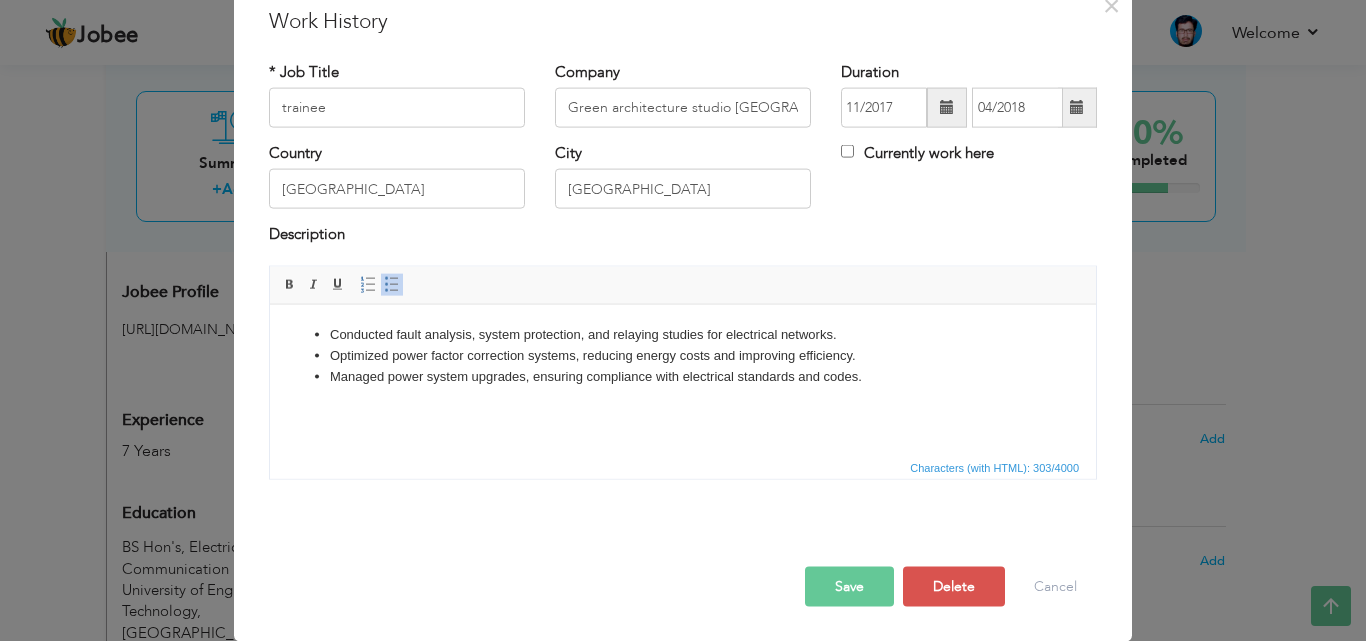 click on "Save" at bounding box center [849, 586] 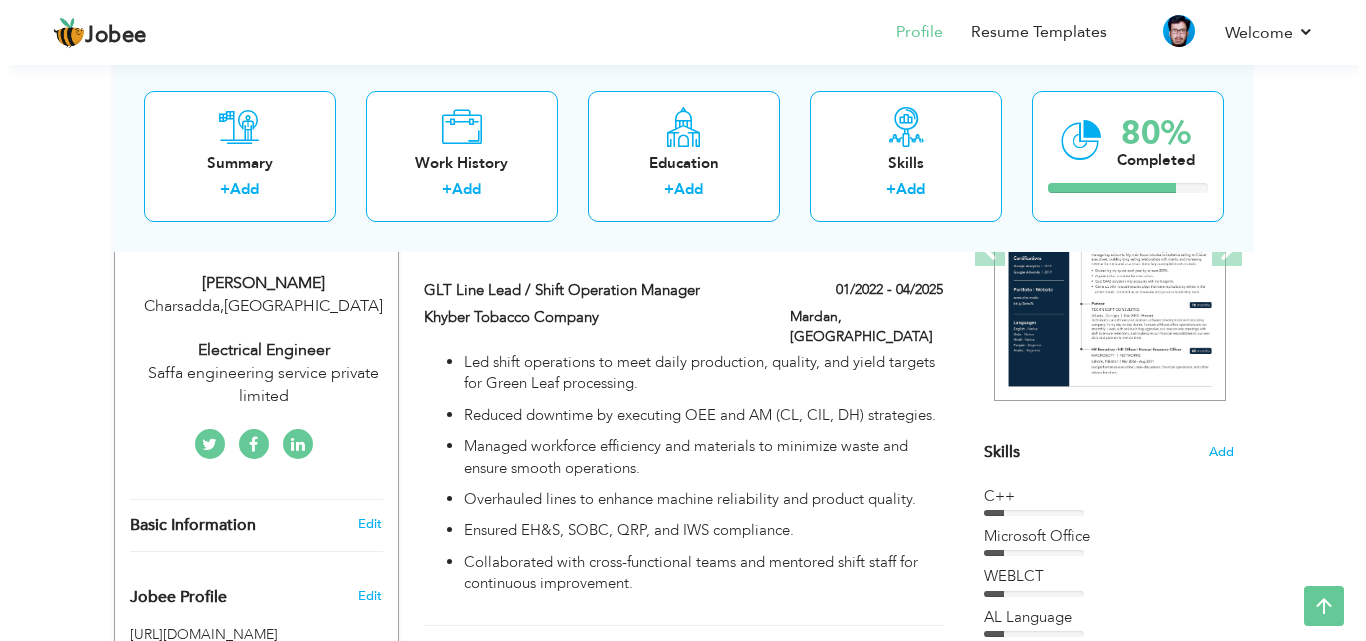 scroll, scrollTop: 259, scrollLeft: 0, axis: vertical 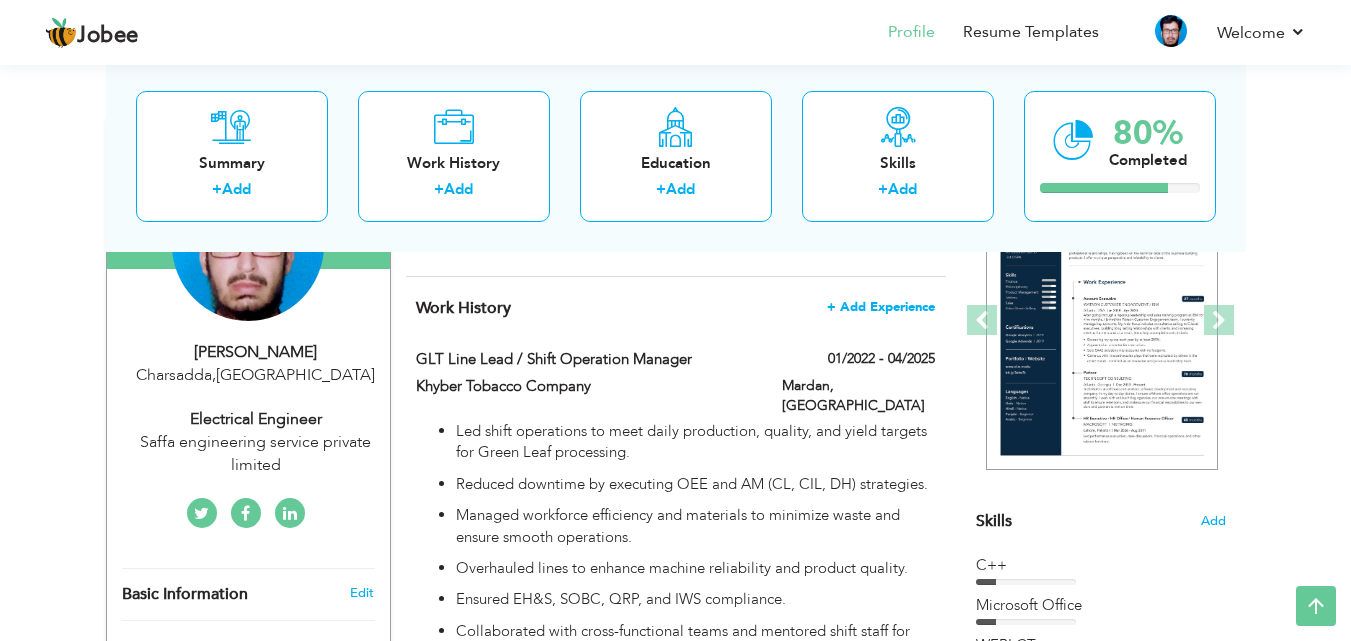 click on "+ Add Experience" at bounding box center (881, 307) 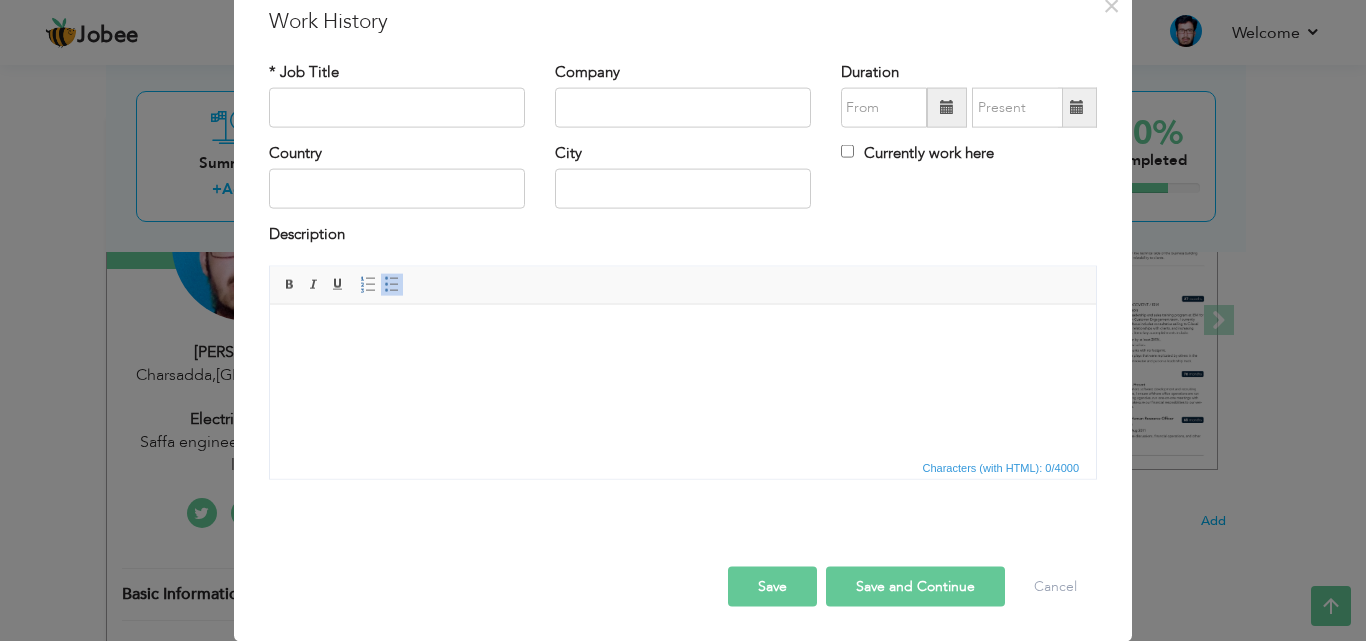 scroll, scrollTop: 0, scrollLeft: 0, axis: both 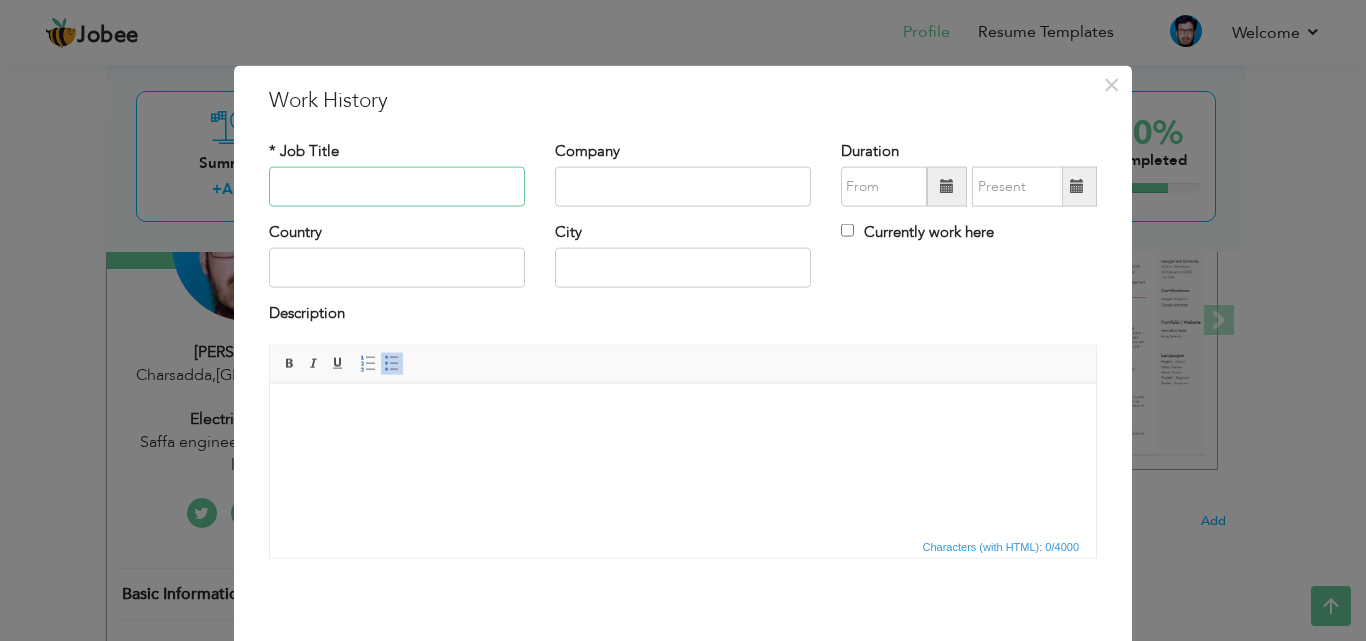 paste on "Junior Operations Executive" 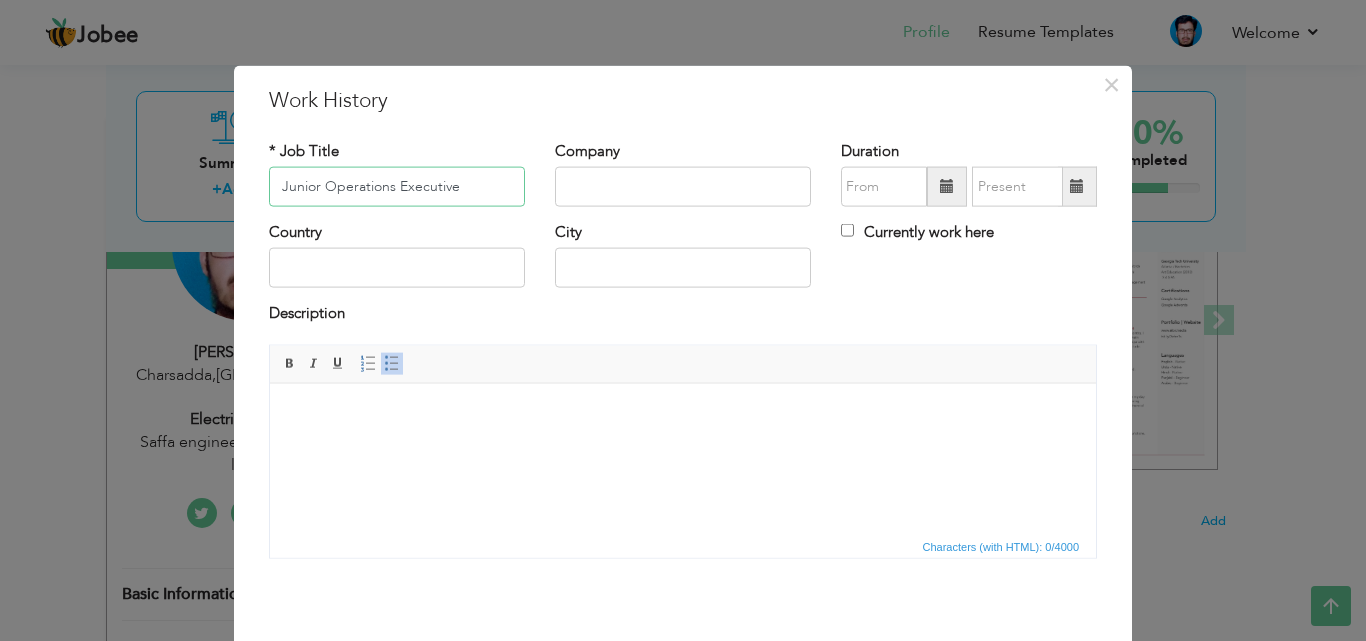 type on "Junior Operations Executive" 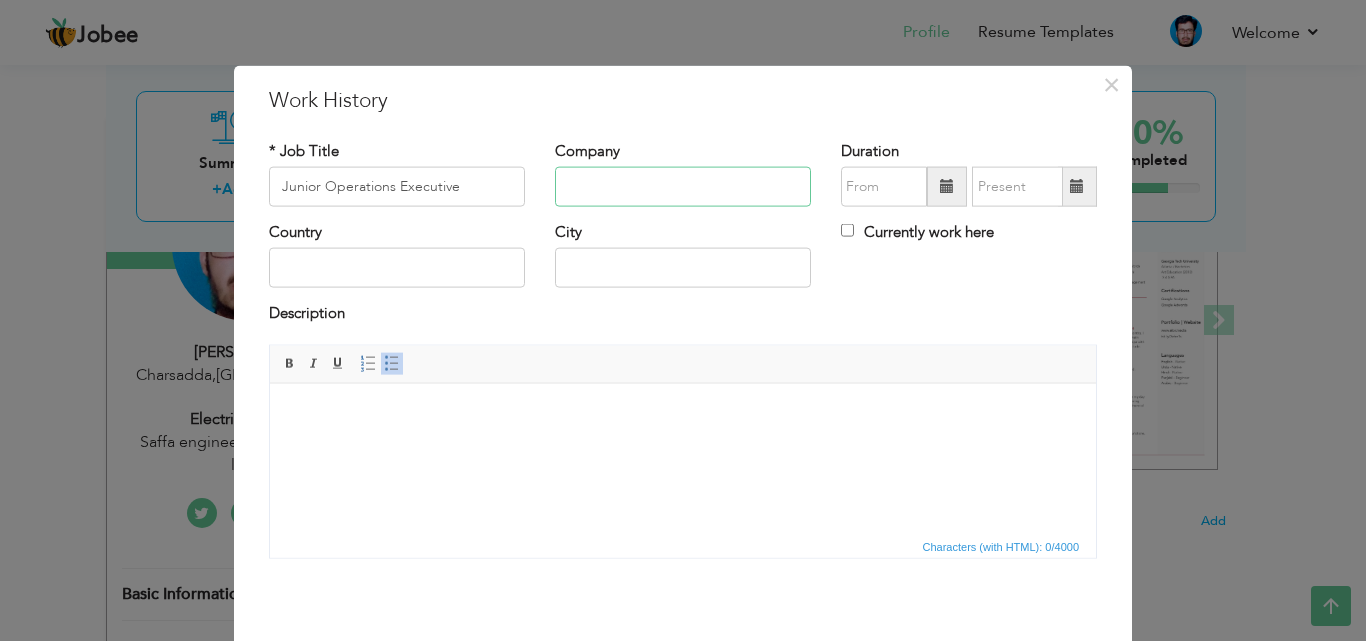 click at bounding box center [683, 187] 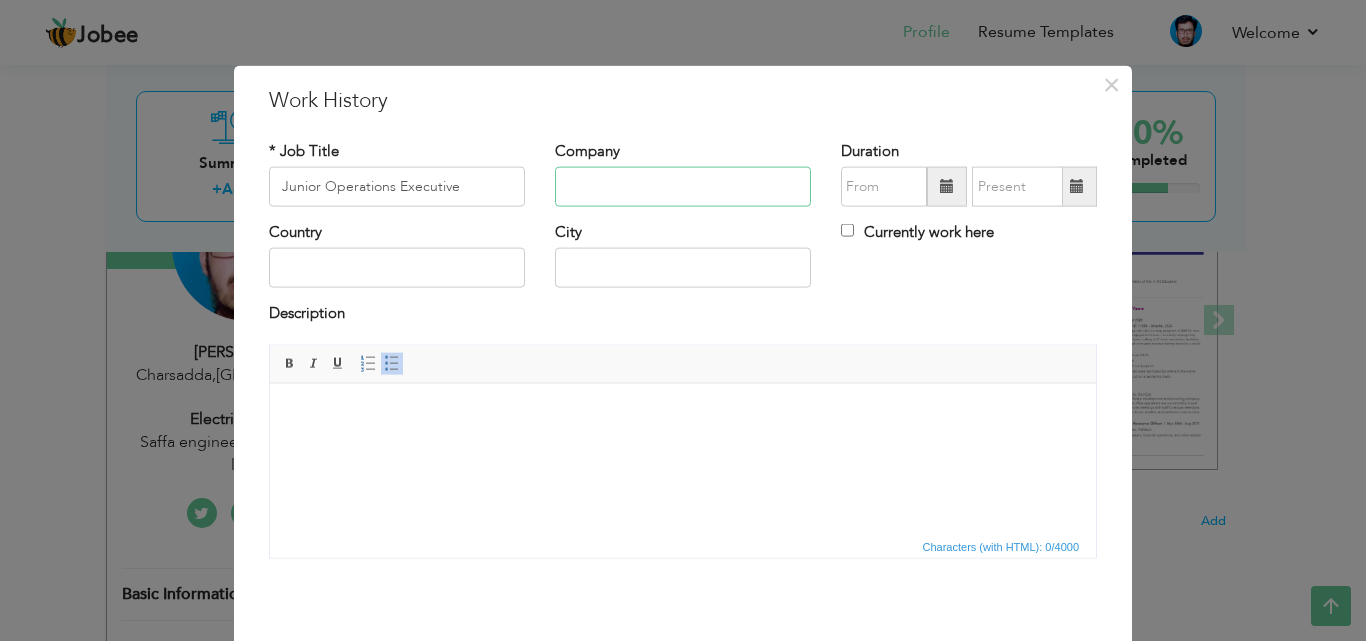 click at bounding box center [683, 187] 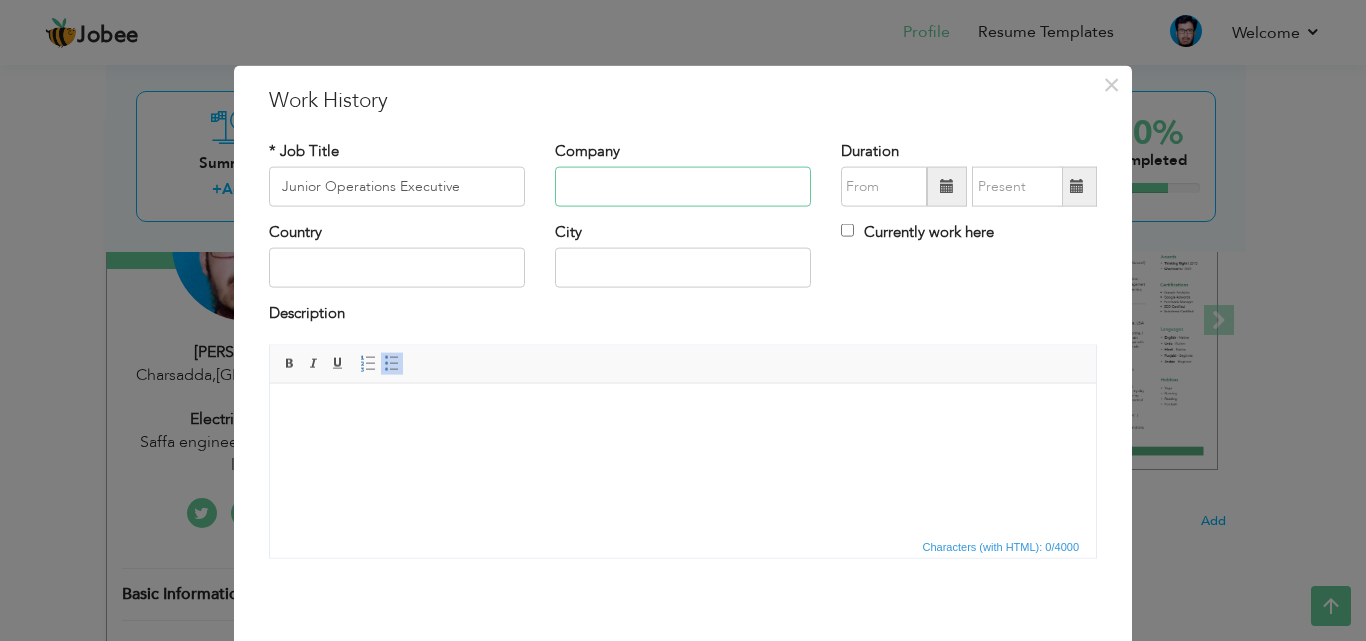 paste on "Master Textile" 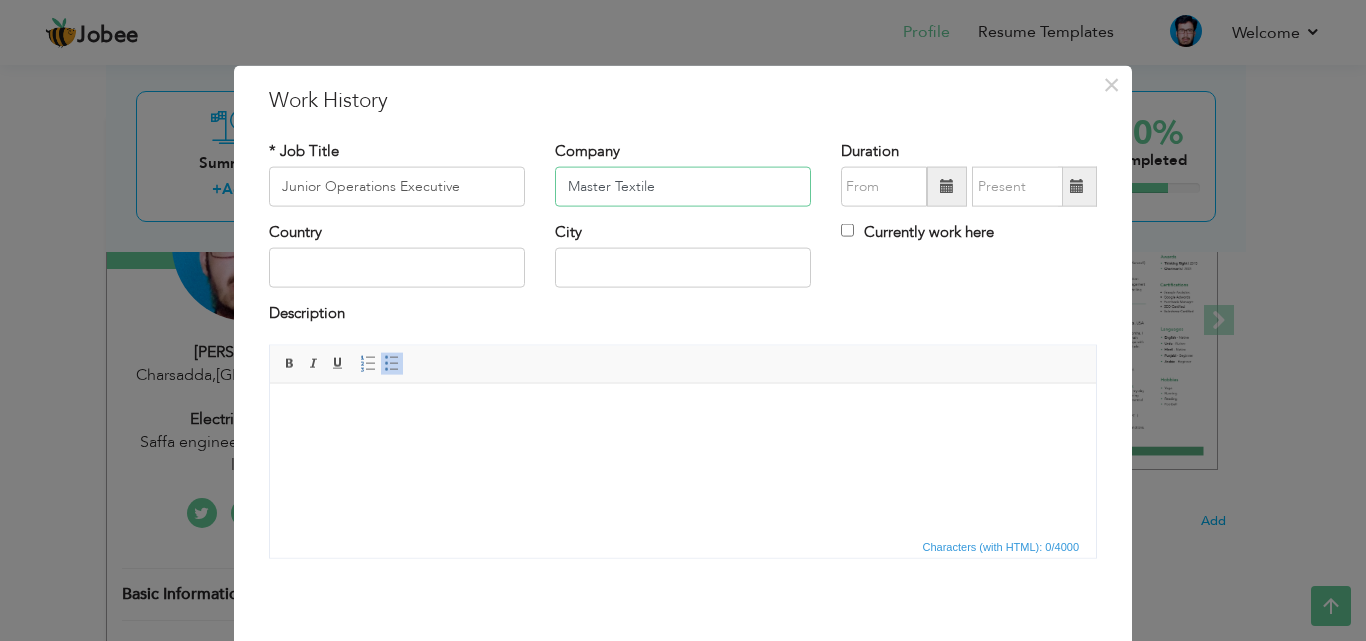type on "Master Textile" 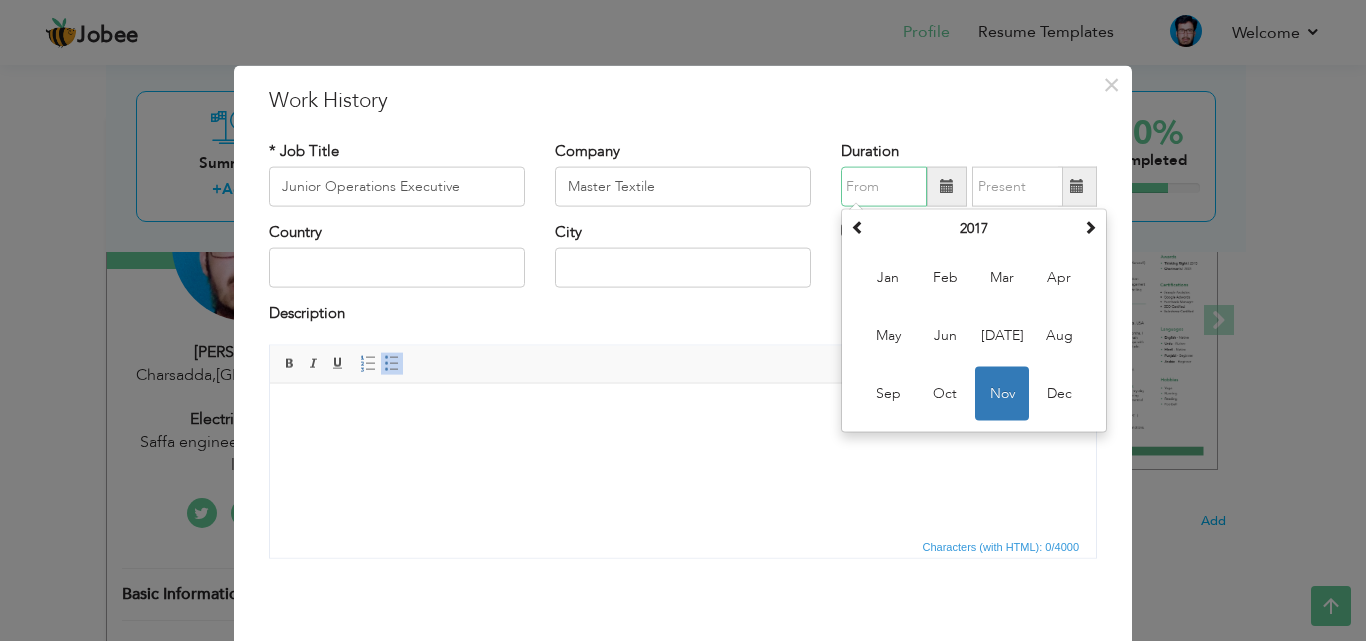 click at bounding box center (884, 187) 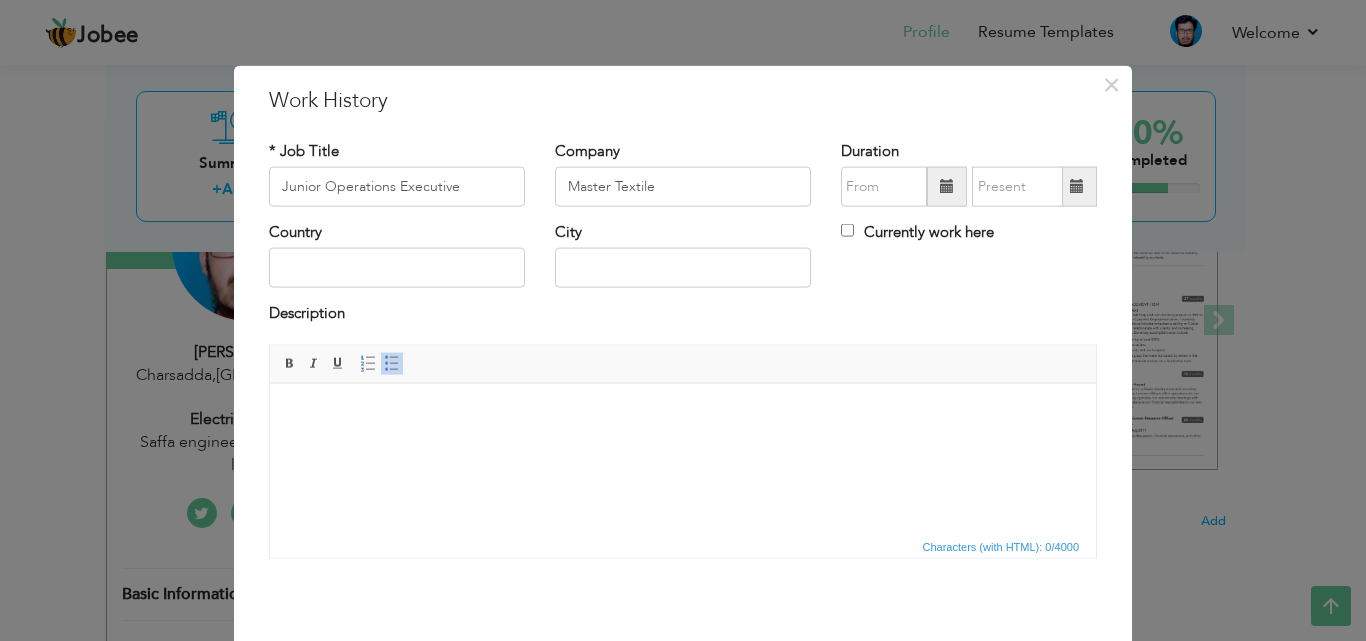 click on "City" at bounding box center (683, 262) 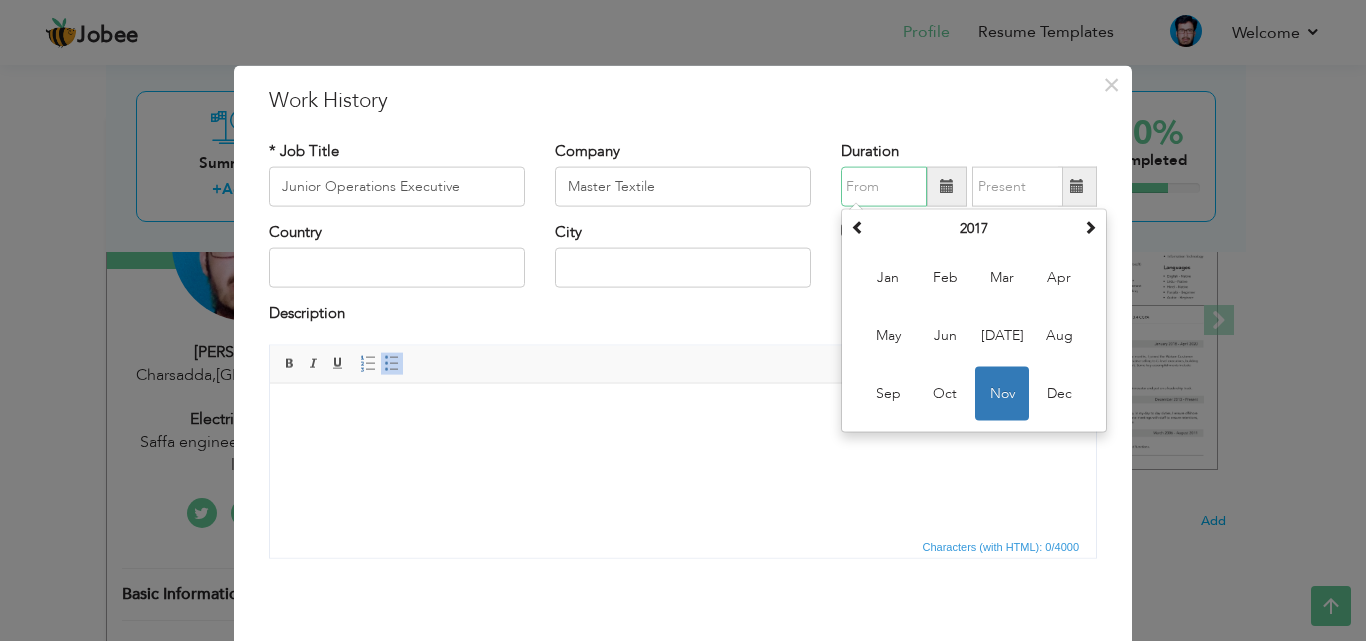 click at bounding box center [884, 187] 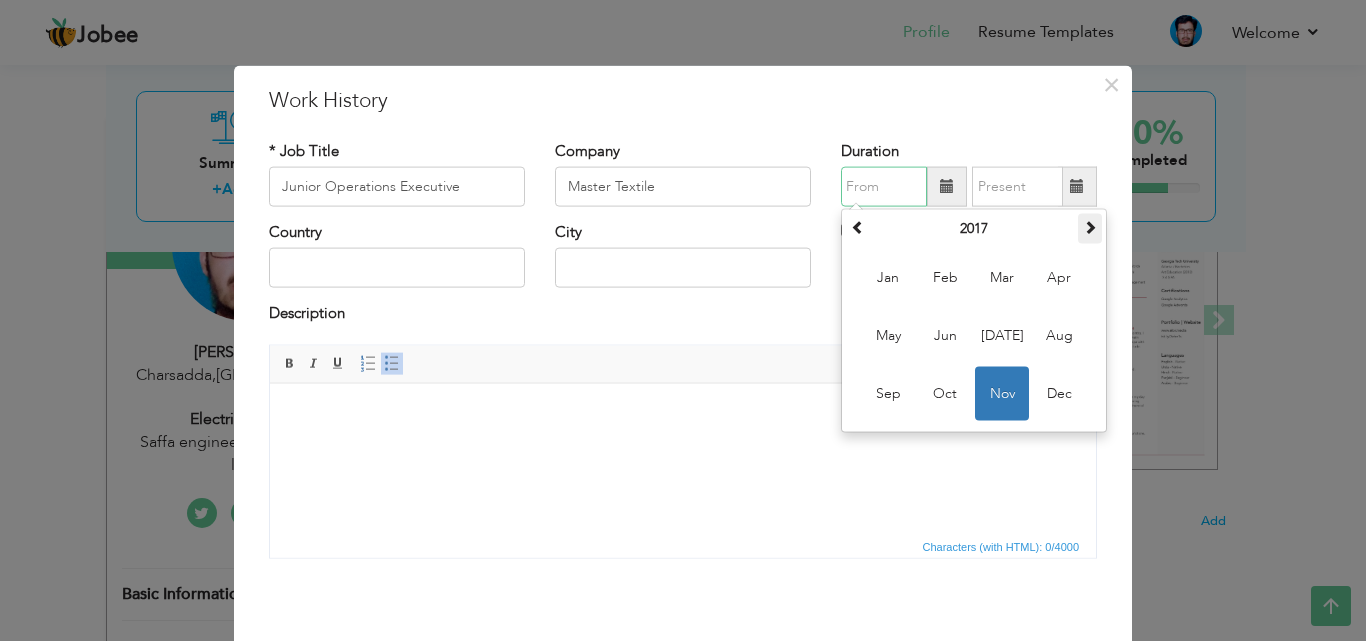 click at bounding box center (1090, 227) 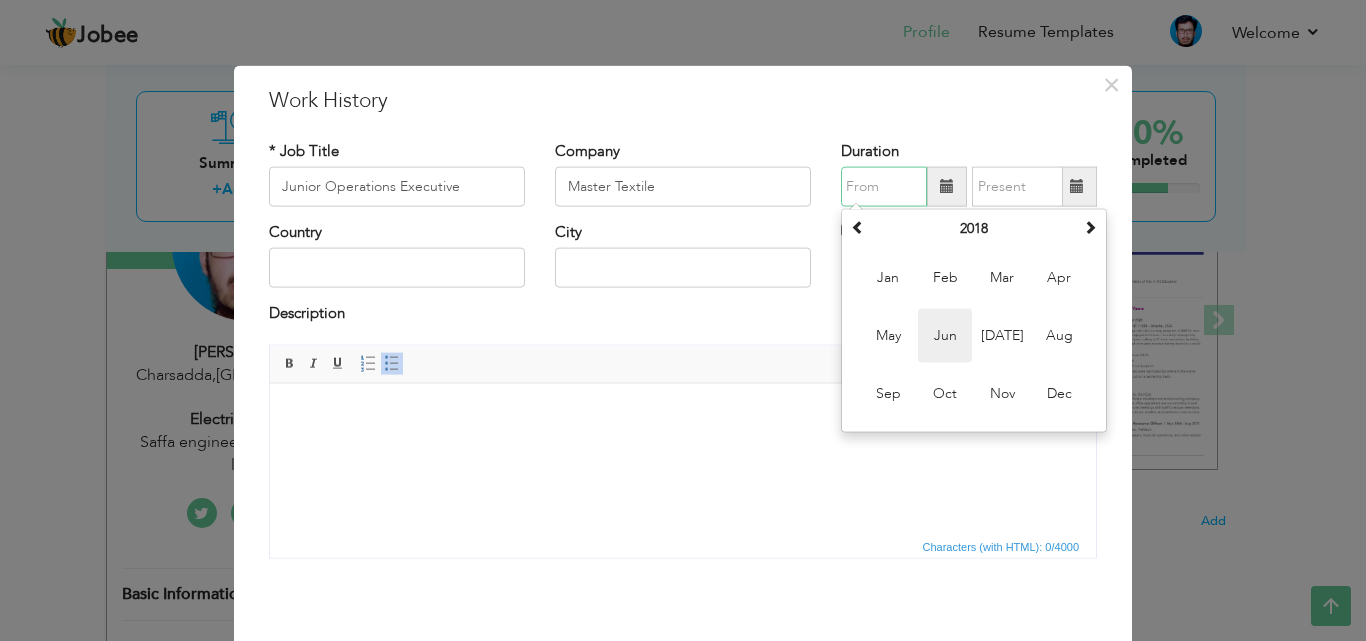 click on "Jun" at bounding box center (945, 336) 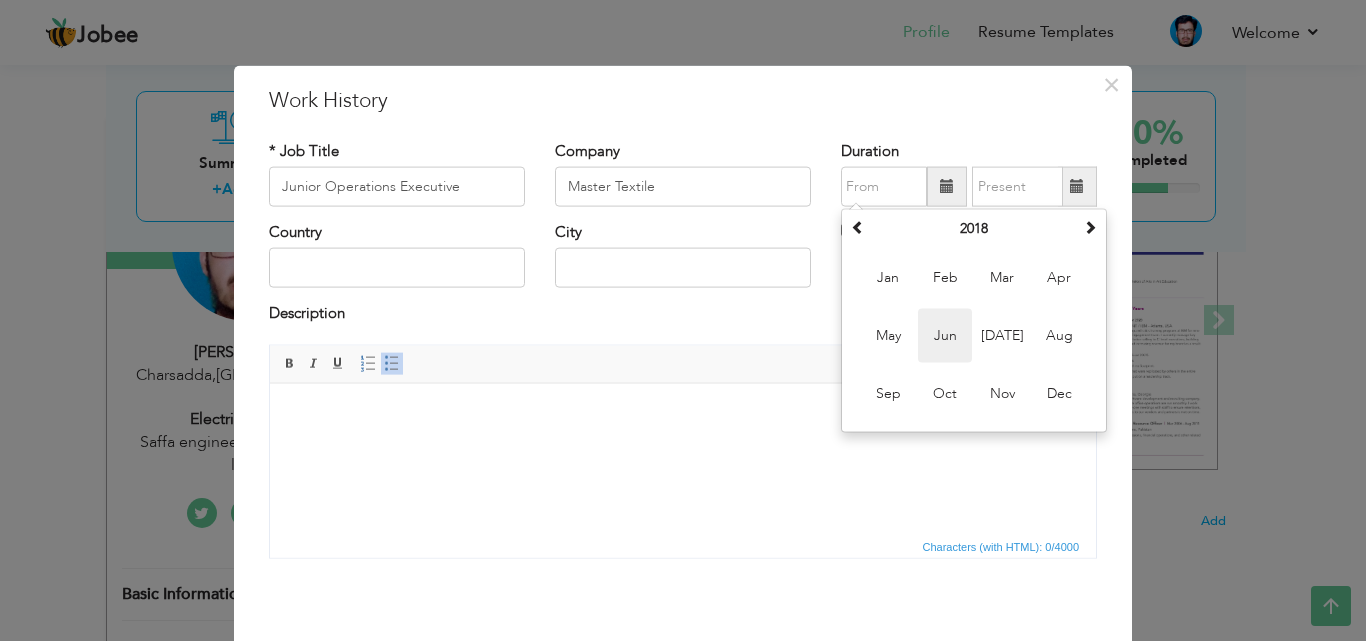 type on "06/2018" 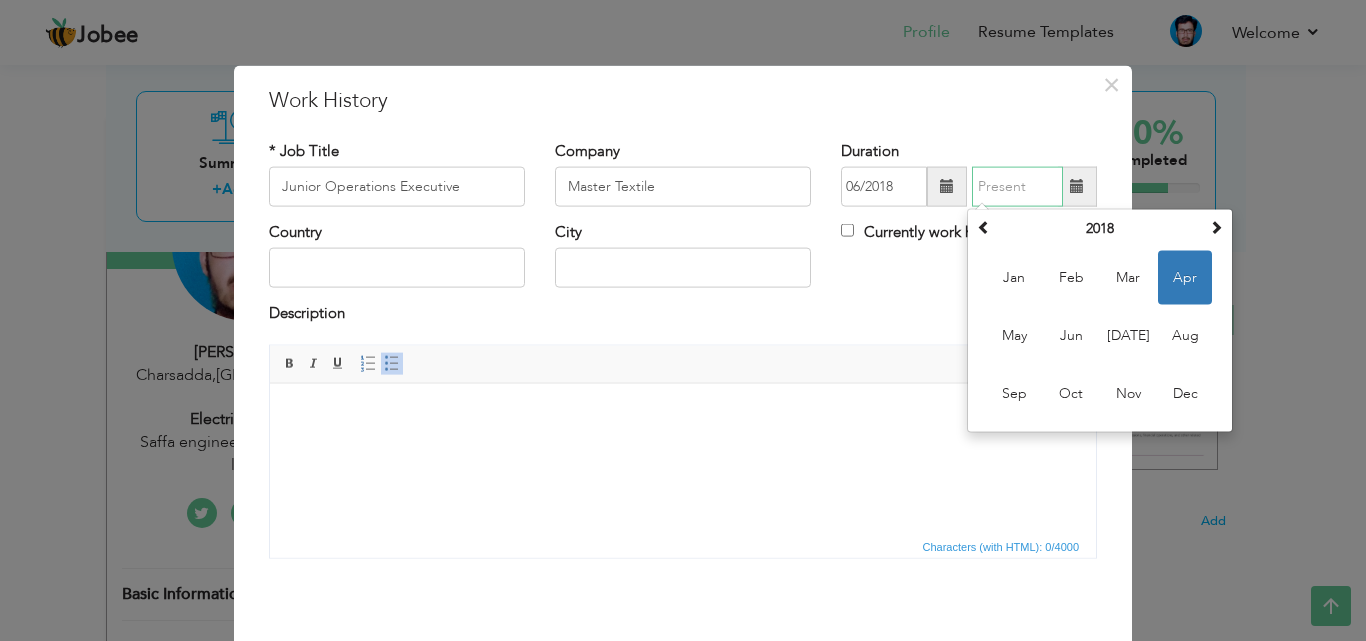 click at bounding box center [1017, 187] 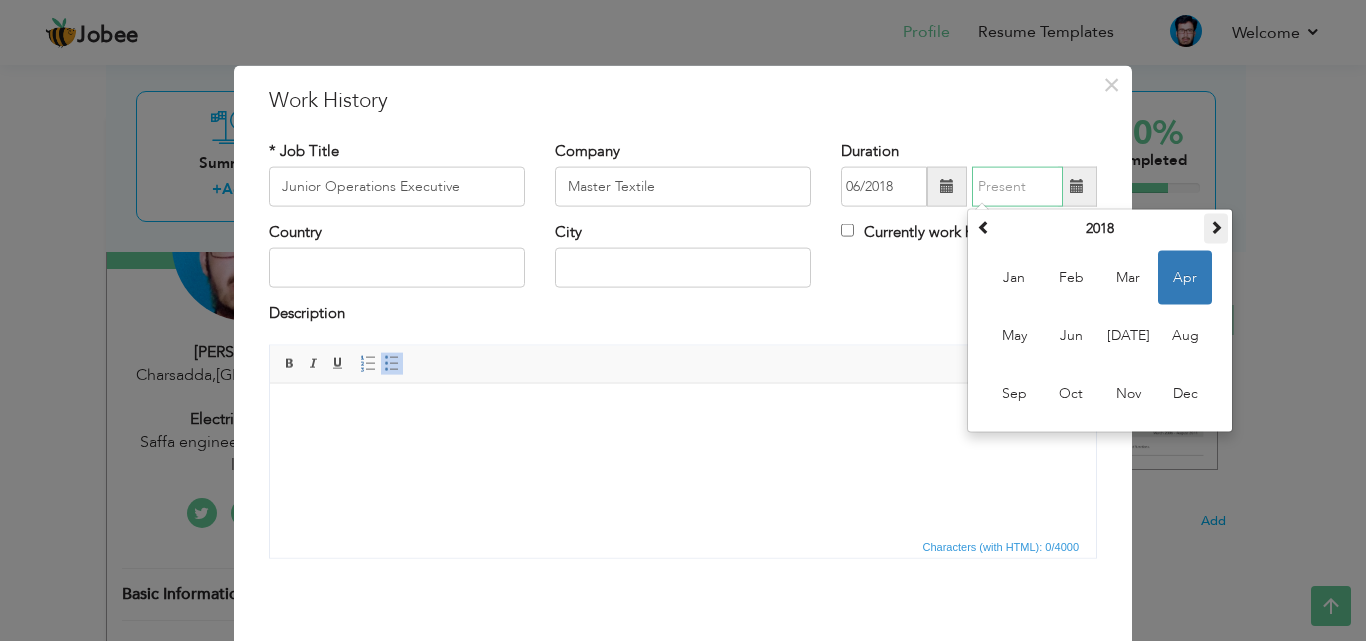 click at bounding box center [1216, 229] 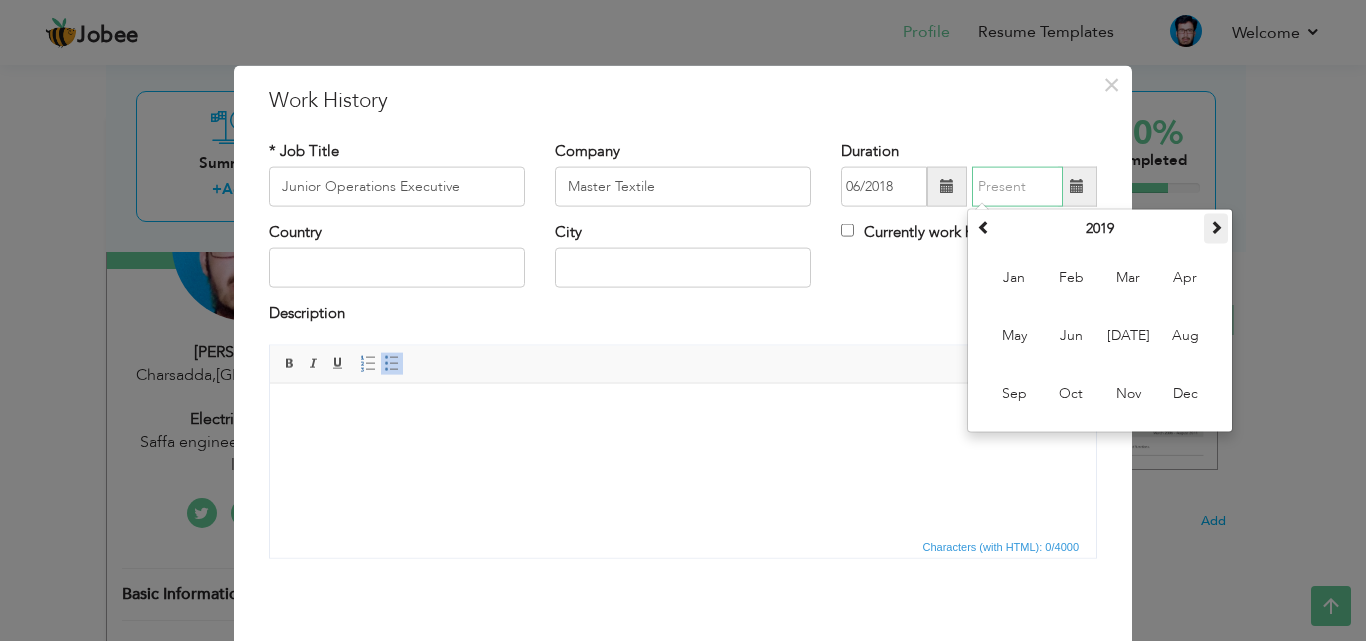 click at bounding box center (1216, 229) 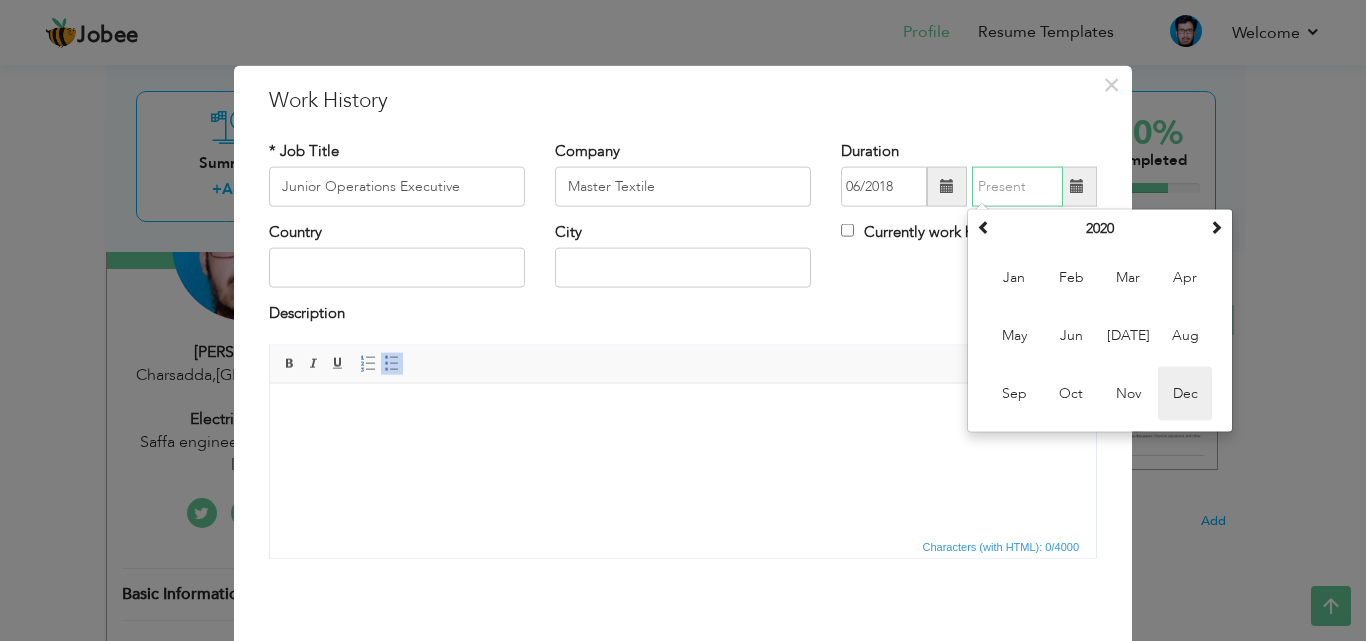 click on "Dec" at bounding box center (1185, 394) 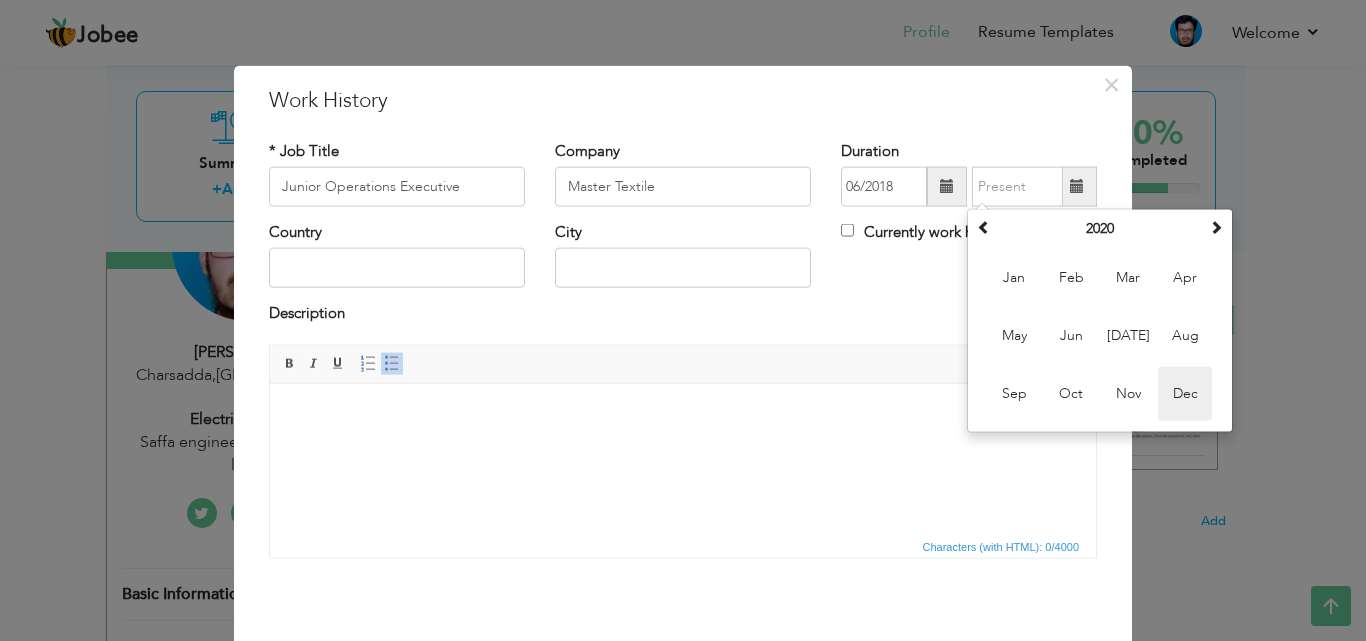 type on "12/2020" 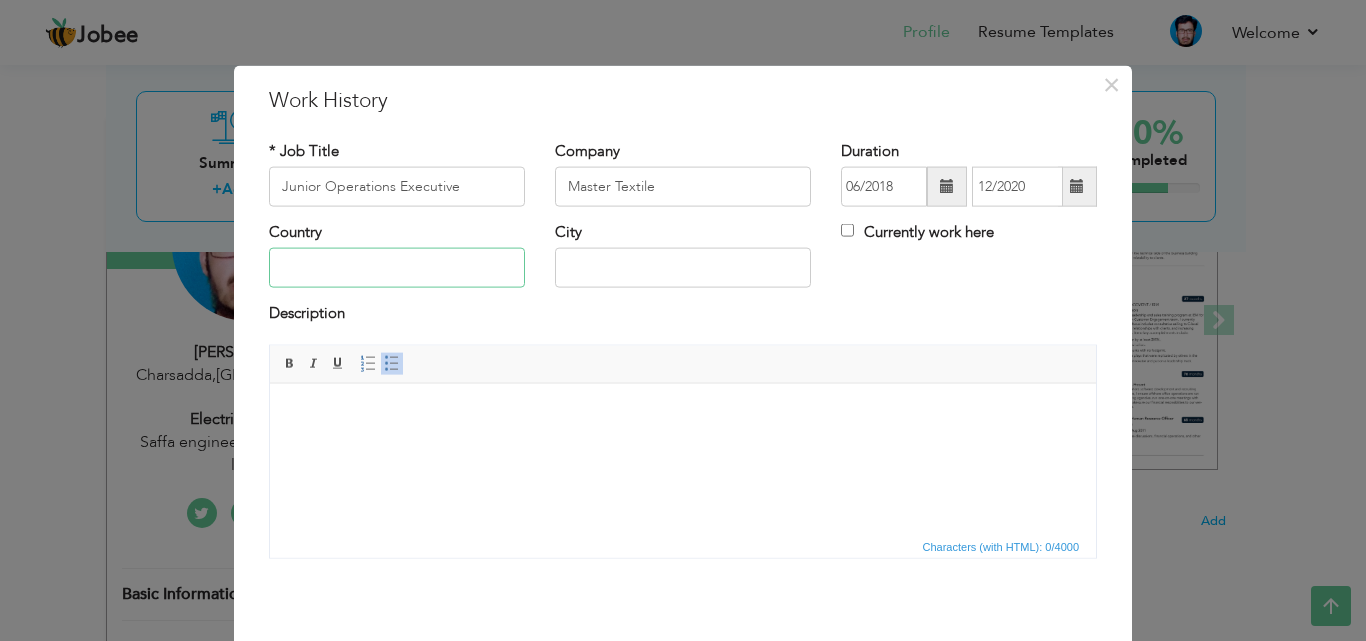 click at bounding box center (397, 268) 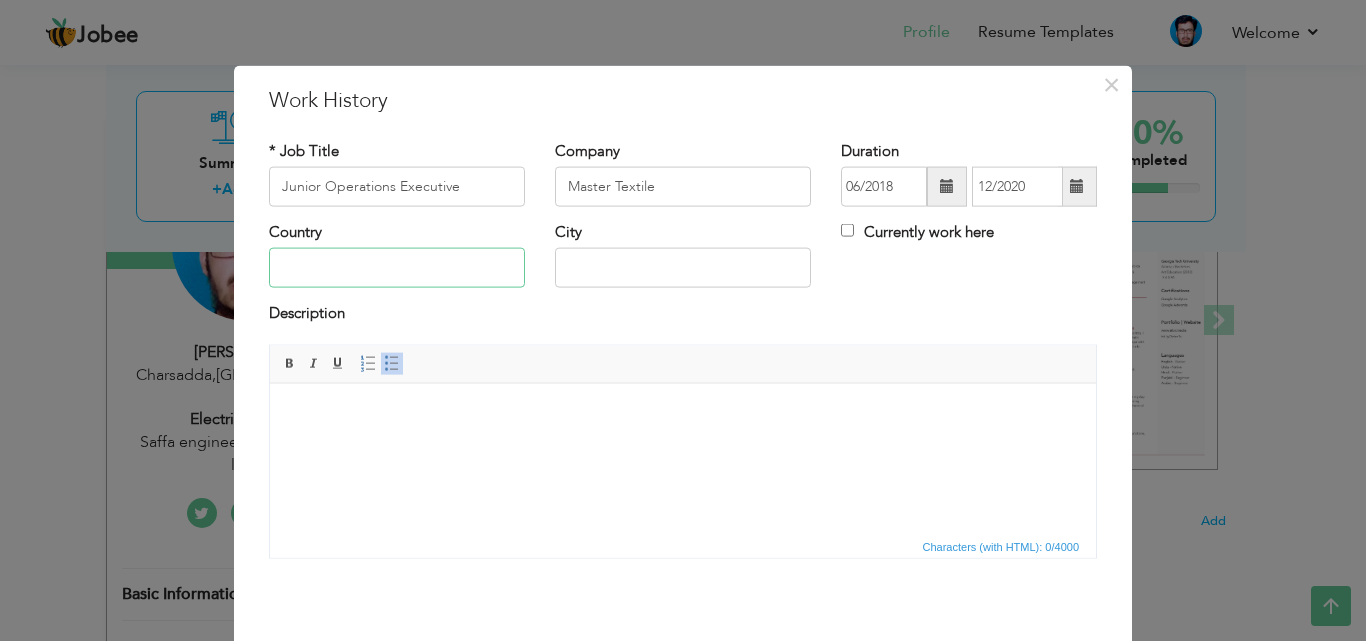 click at bounding box center [397, 268] 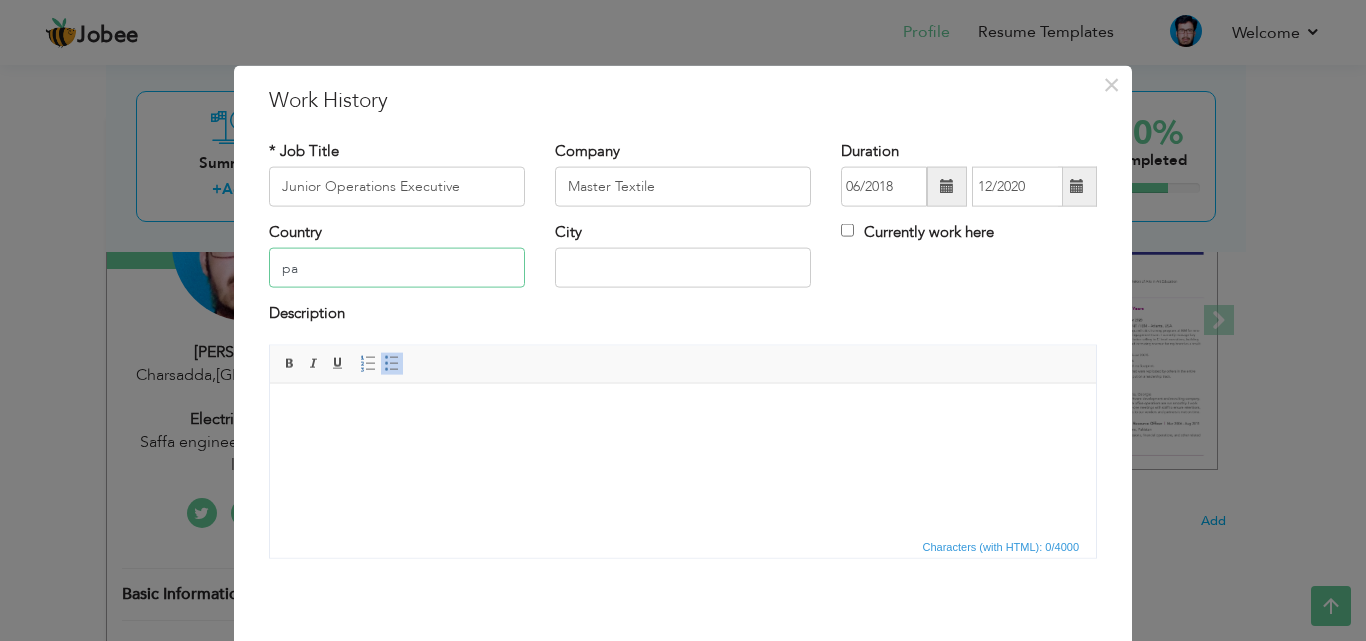 type on "p" 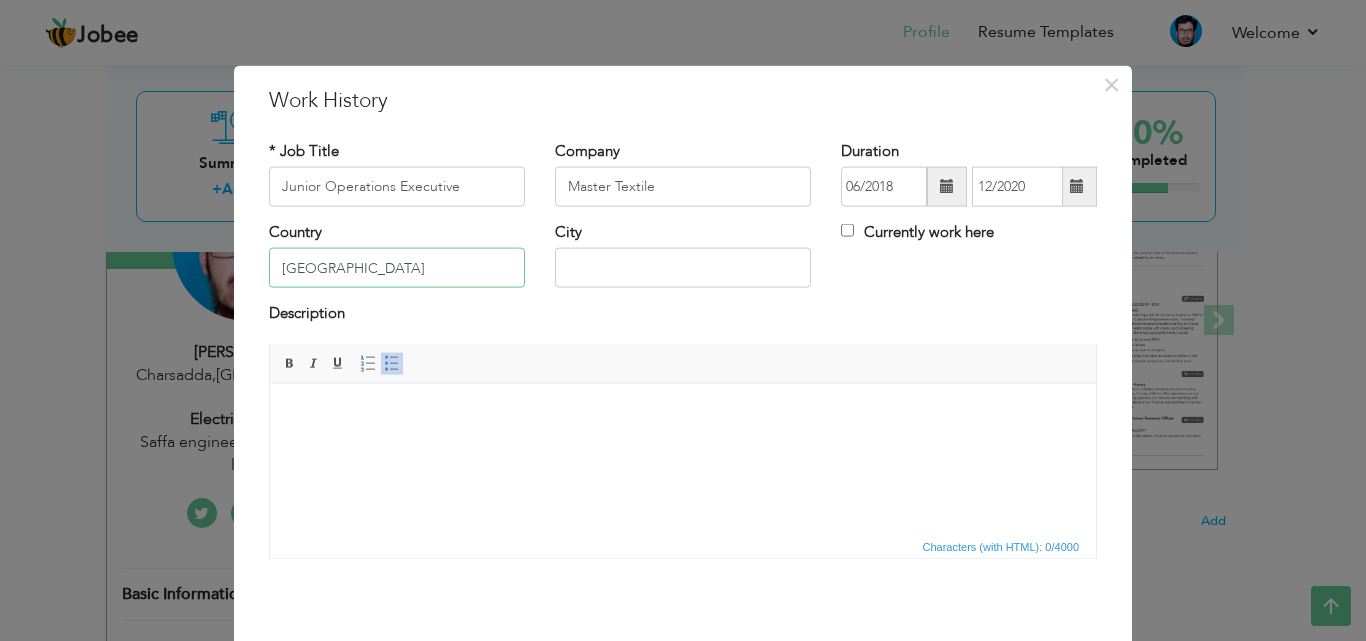 type on "[GEOGRAPHIC_DATA]" 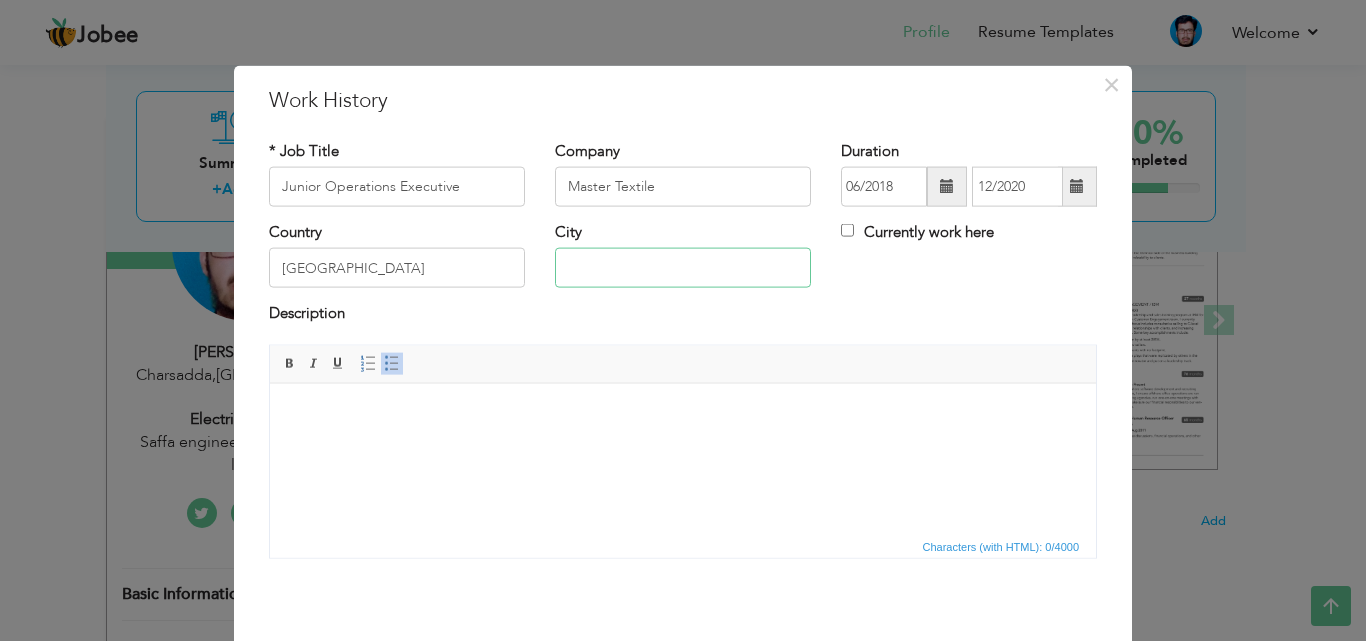 click at bounding box center (683, 268) 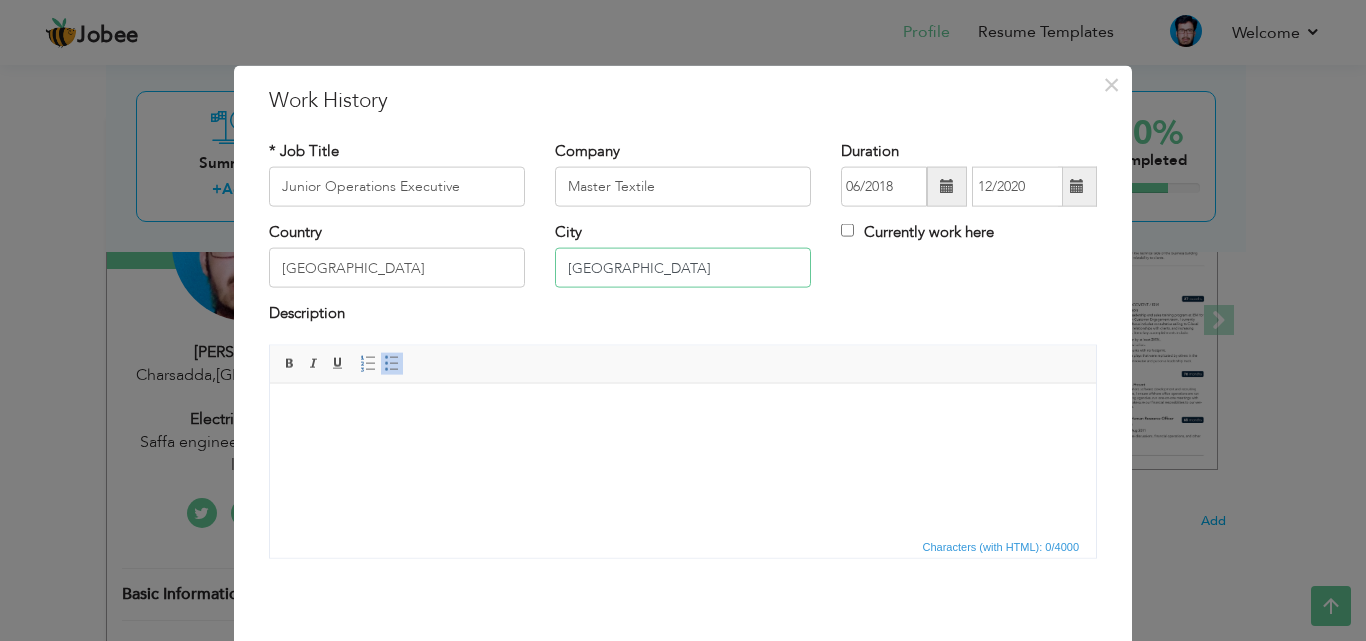 type on "[GEOGRAPHIC_DATA]" 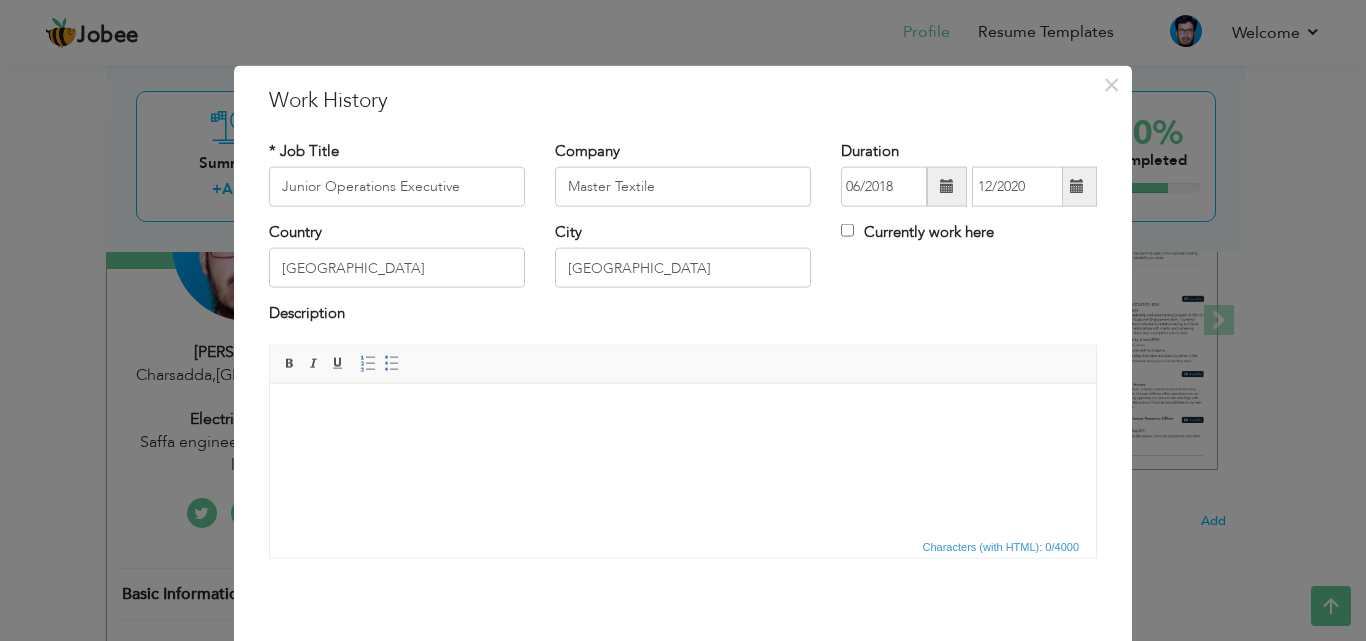 click at bounding box center [683, 413] 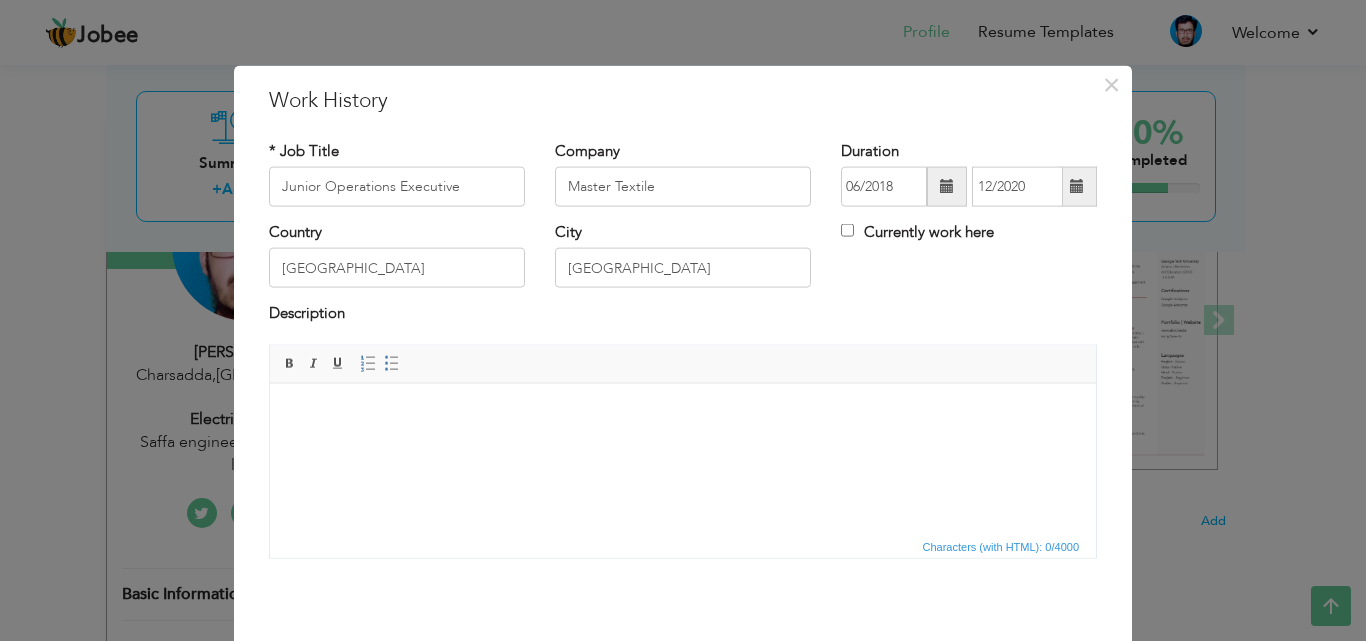 click at bounding box center (683, 413) 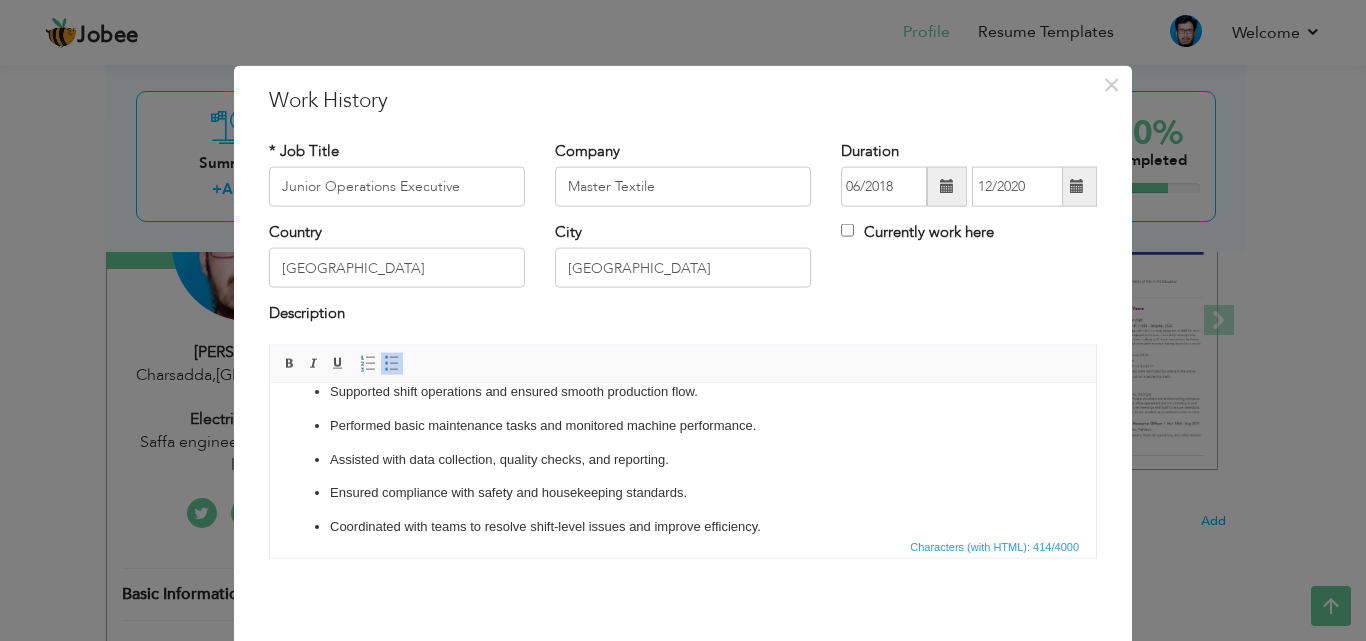scroll, scrollTop: 79, scrollLeft: 0, axis: vertical 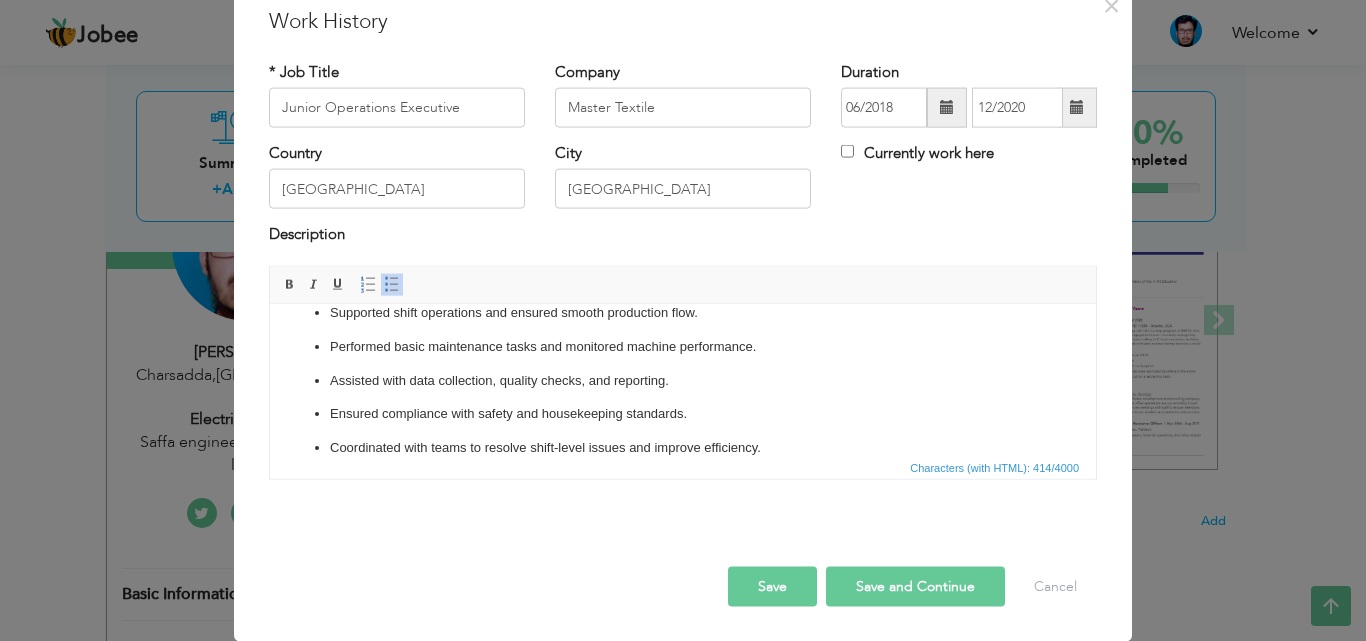 click on "Save" at bounding box center [772, 586] 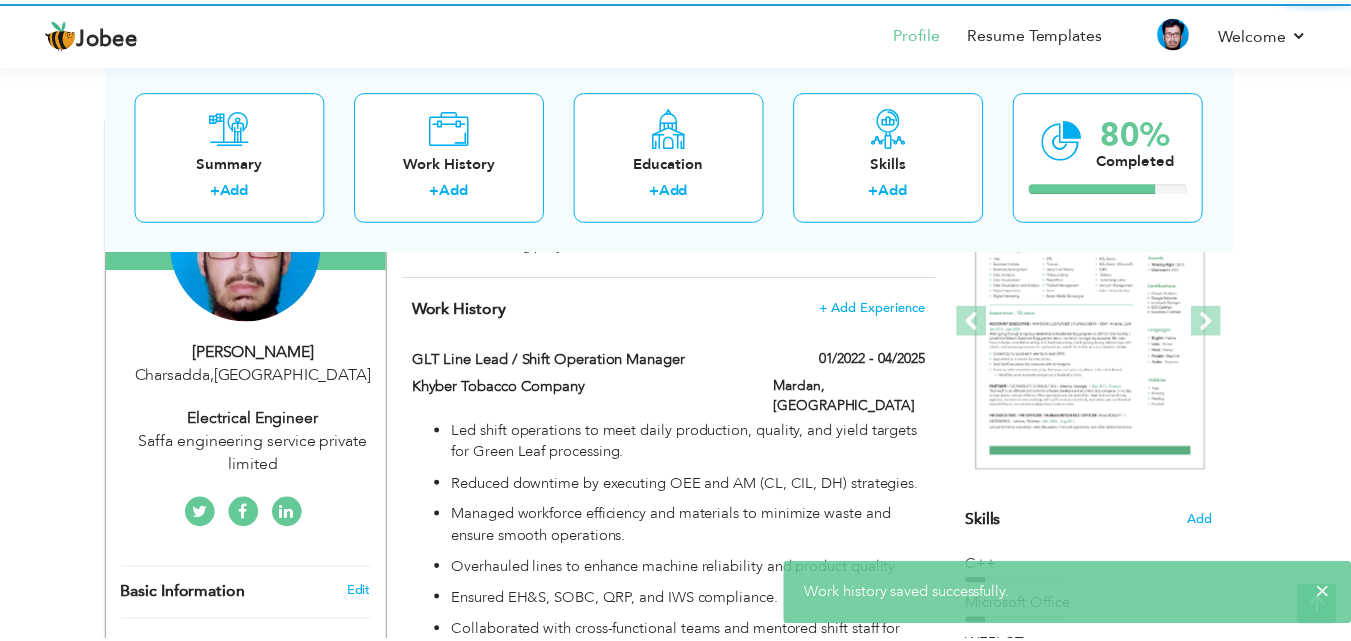 scroll, scrollTop: 0, scrollLeft: 0, axis: both 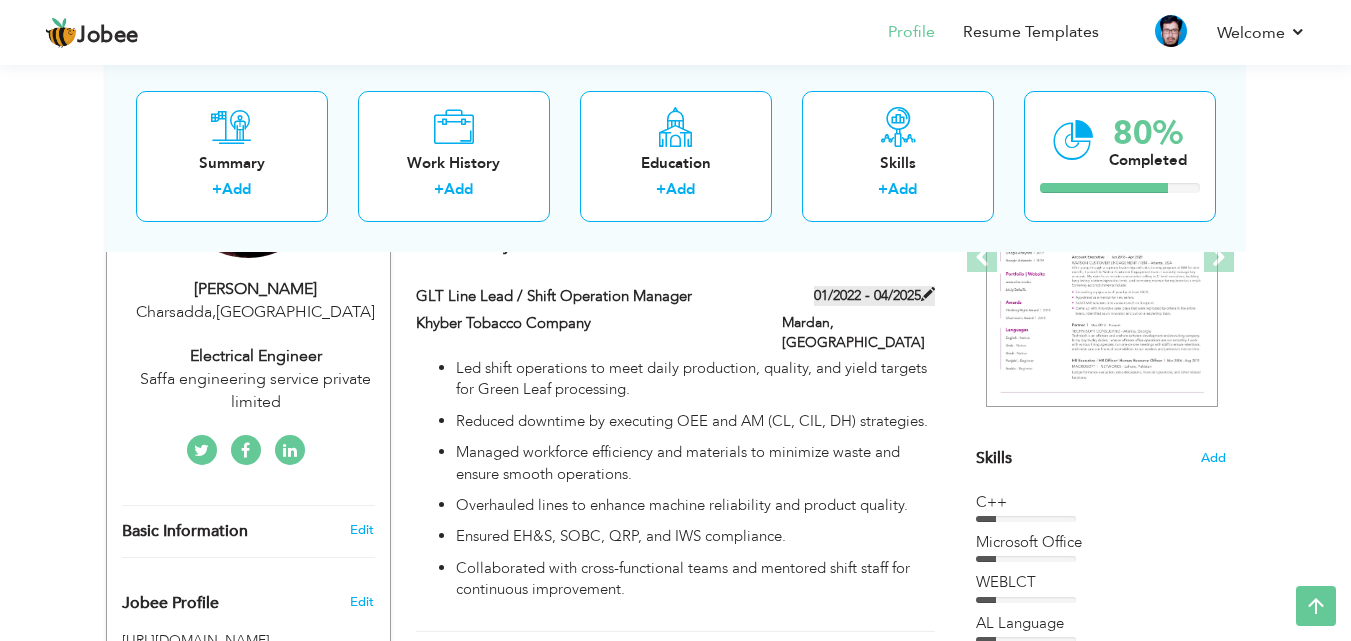 click at bounding box center [928, 294] 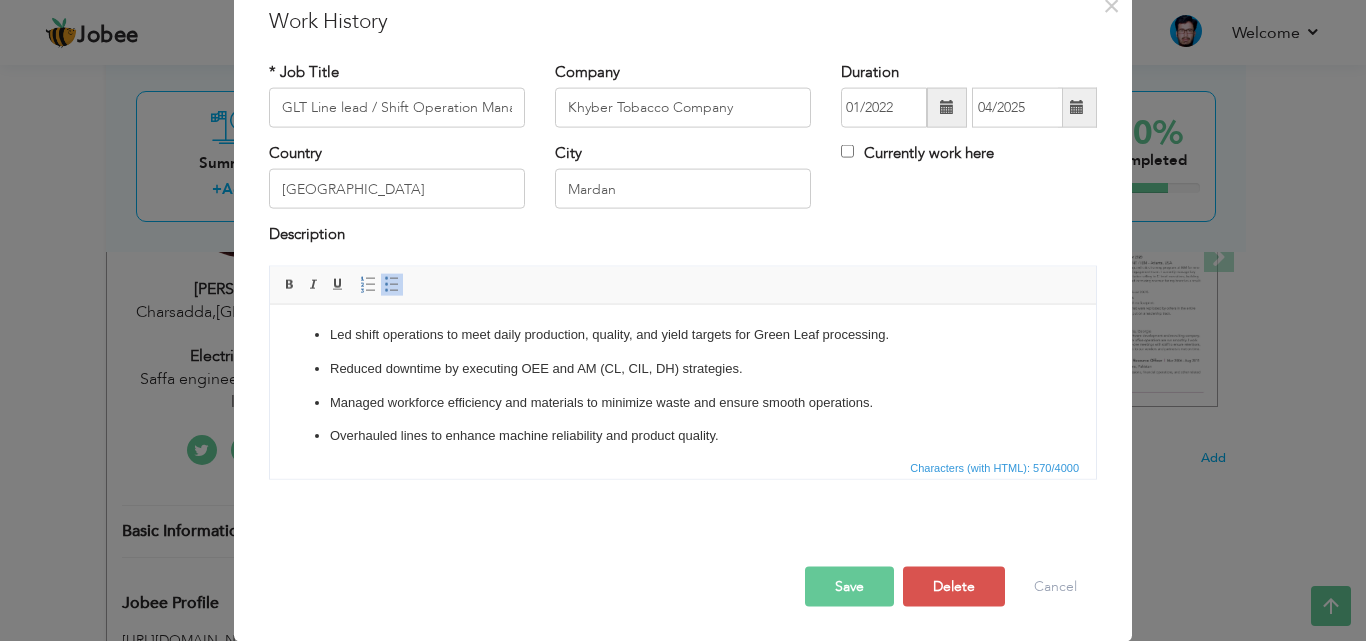 scroll, scrollTop: 0, scrollLeft: 0, axis: both 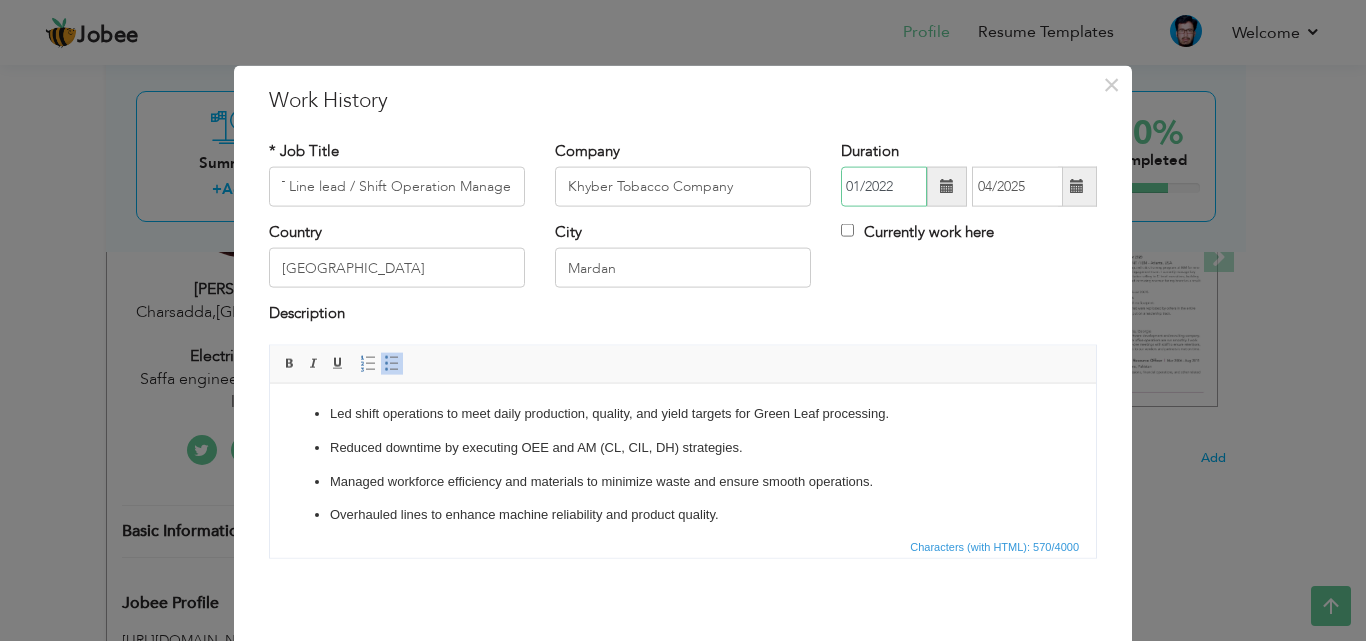 click on "01/2022" at bounding box center [884, 187] 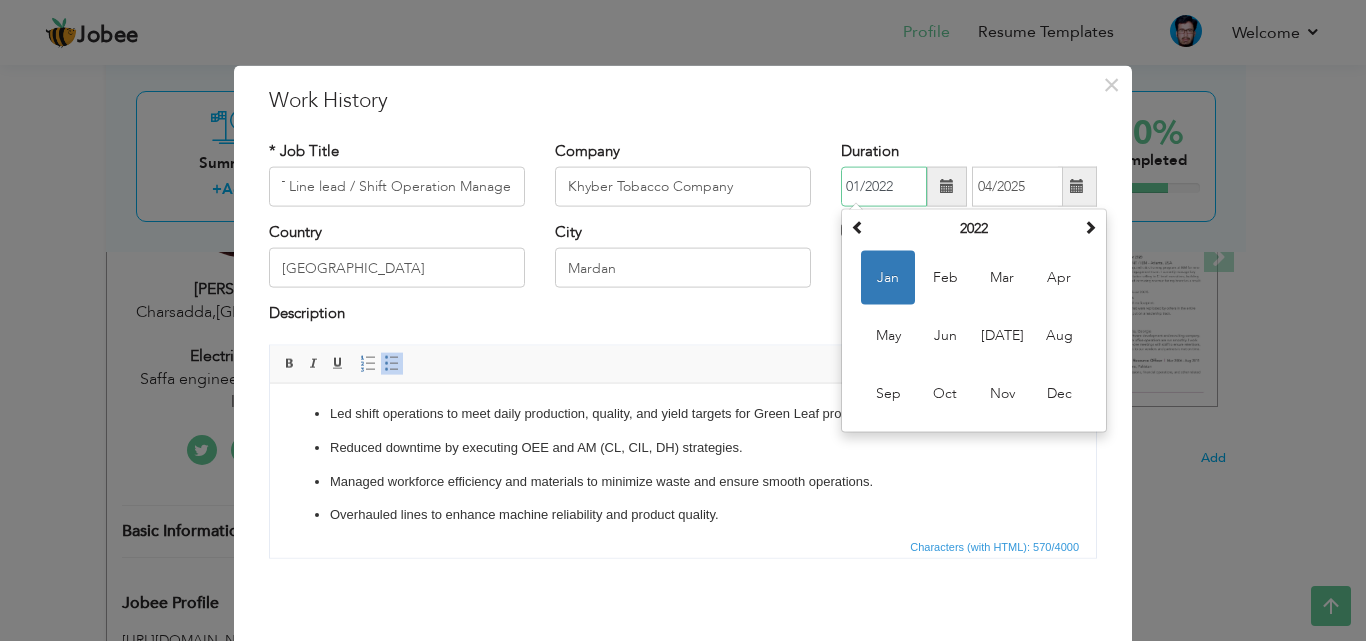 scroll, scrollTop: 0, scrollLeft: 0, axis: both 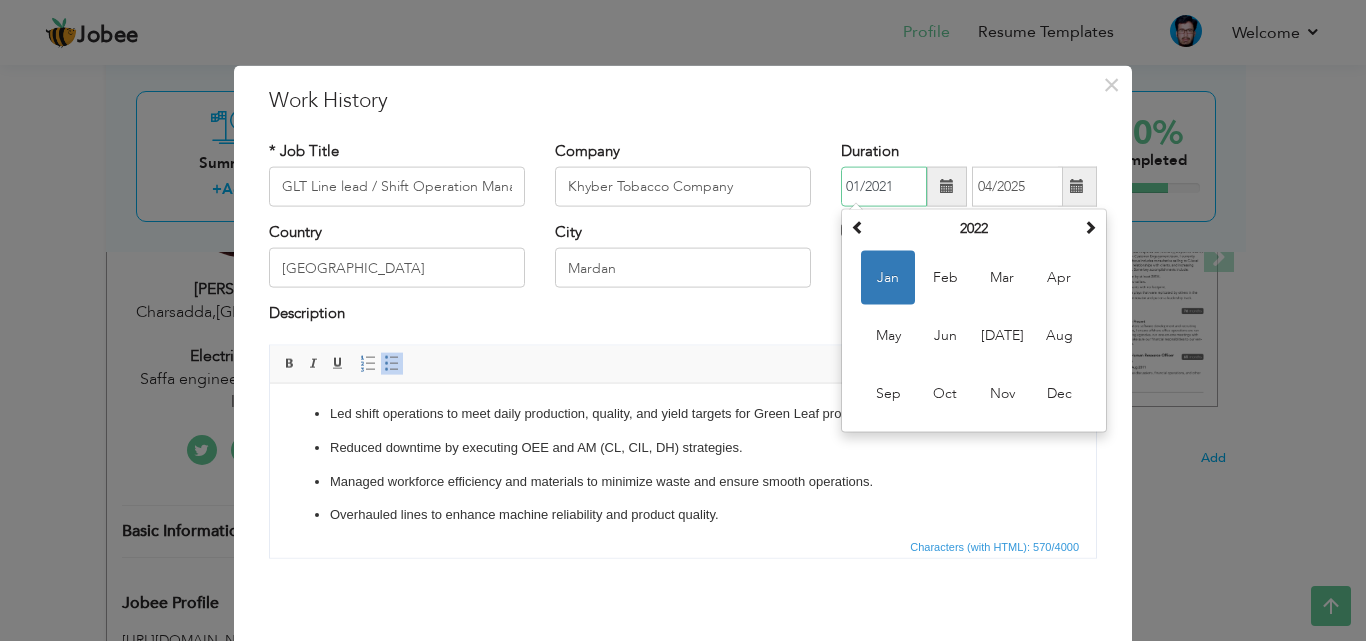 type on "01/2021" 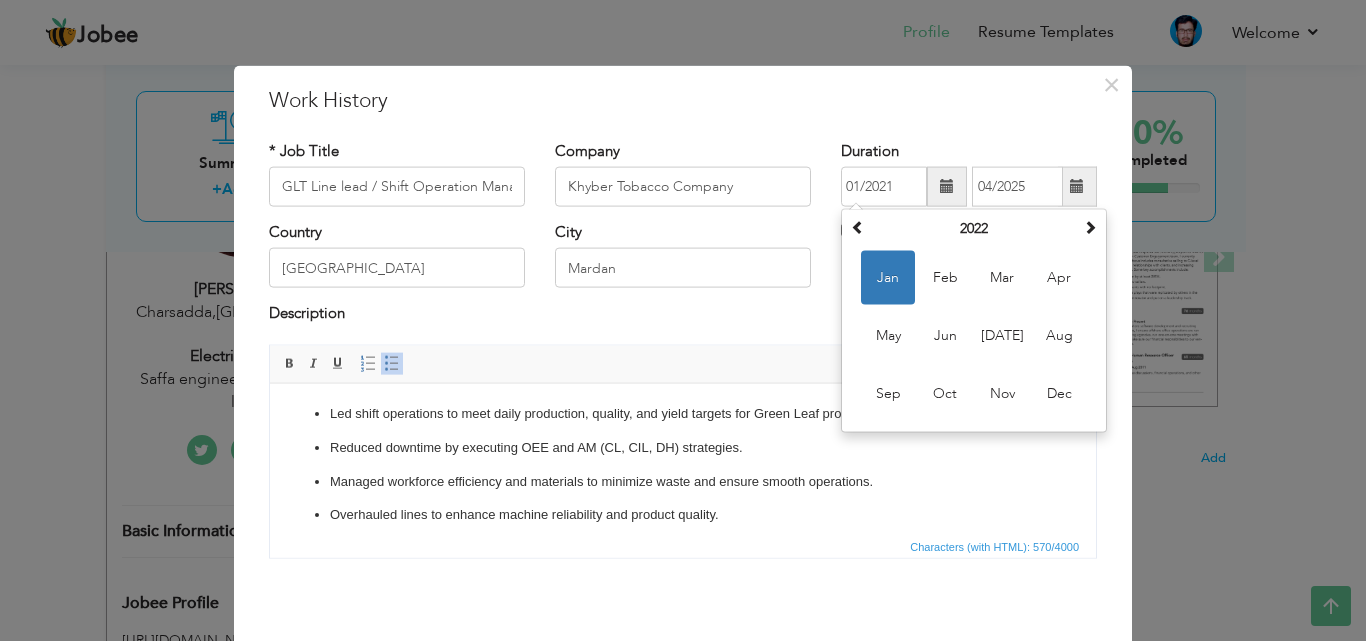 click on "* Job Title
GLT Line lead / Shift Operation Manager
Company
Khyber Tobacco Company
Duration
01/2021 [DATE] Su Mo 1" at bounding box center (683, 356) 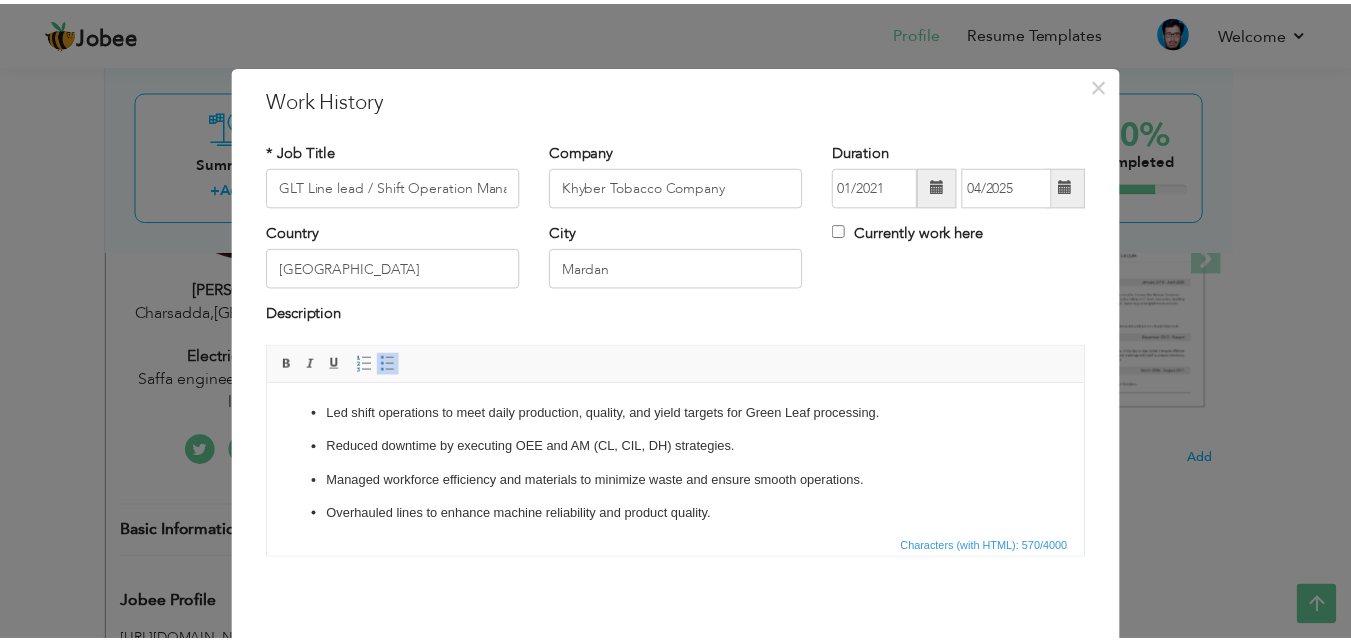 scroll, scrollTop: 79, scrollLeft: 0, axis: vertical 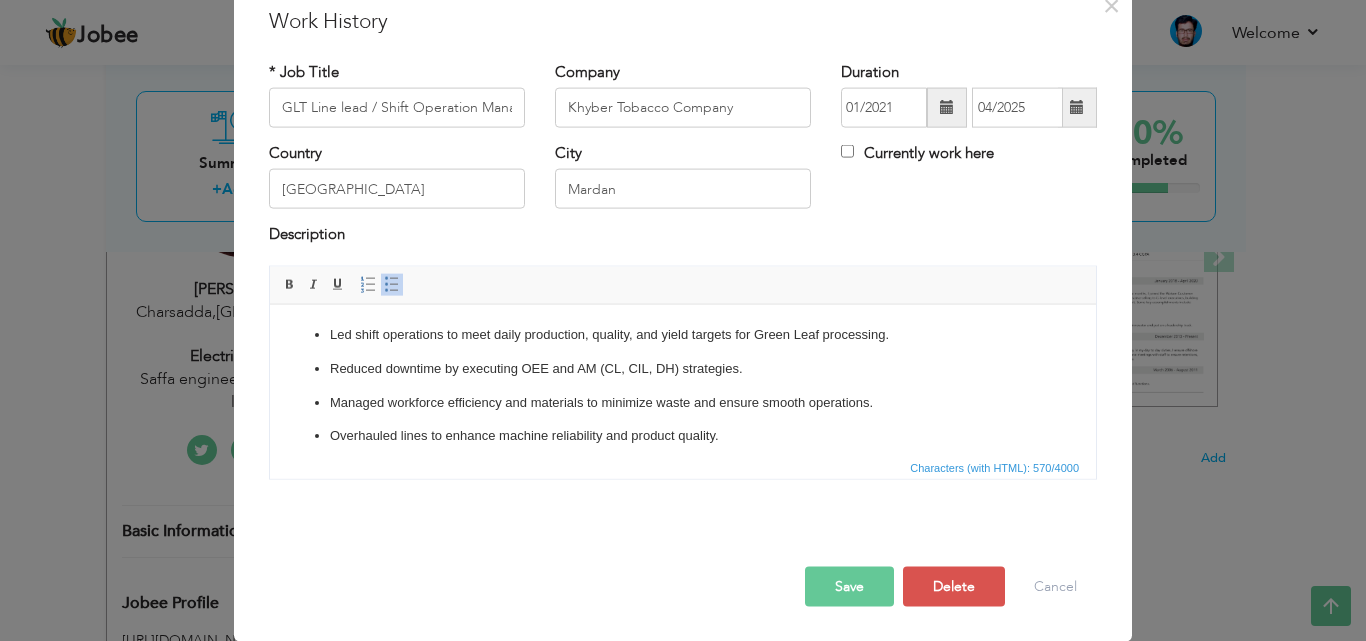 click on "Save" at bounding box center [849, 586] 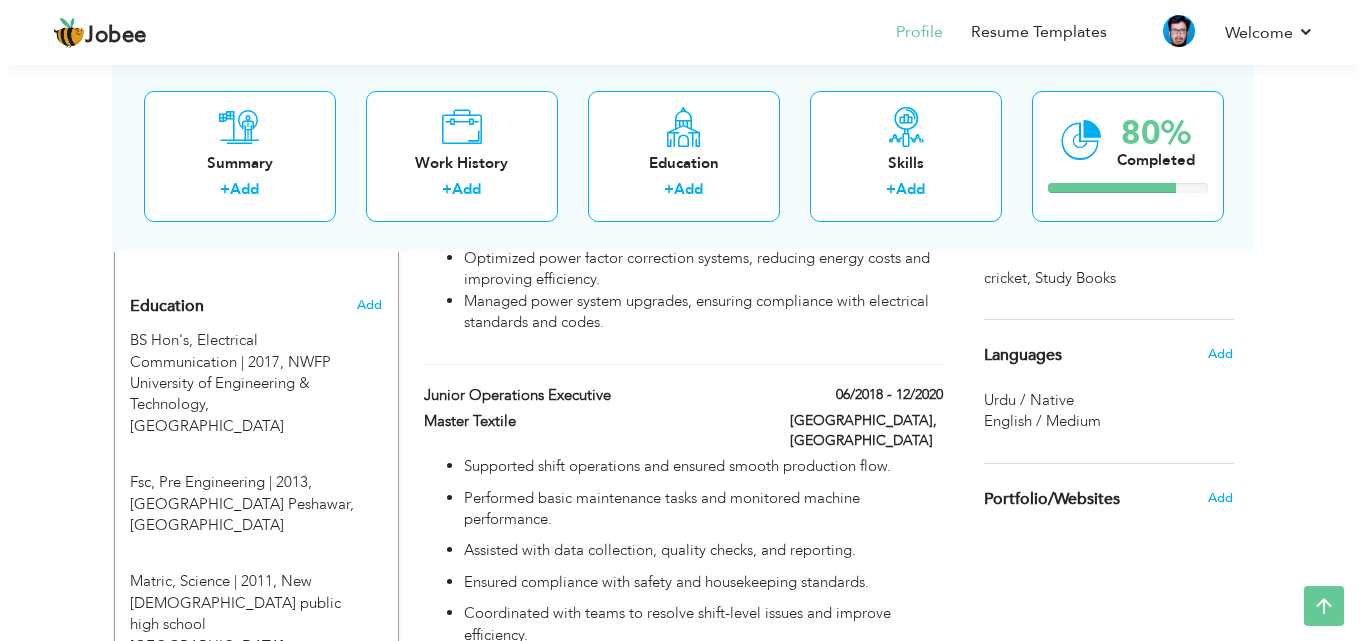 scroll, scrollTop: 843, scrollLeft: 0, axis: vertical 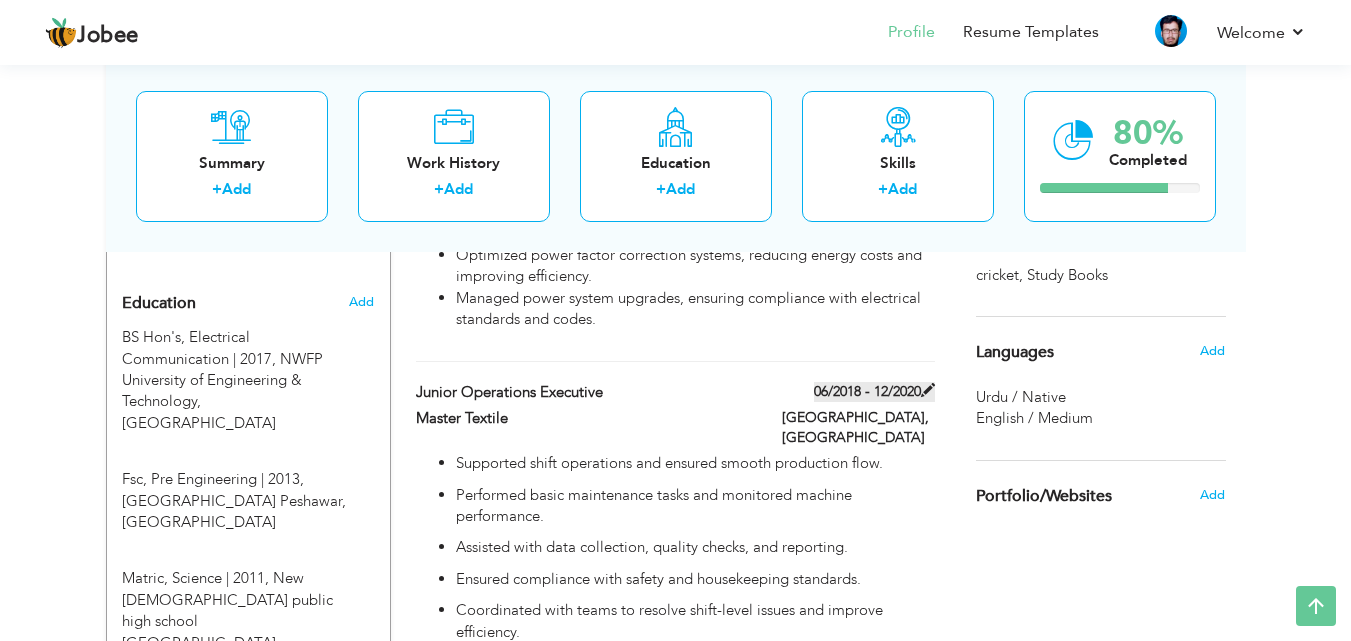 click at bounding box center [928, 390] 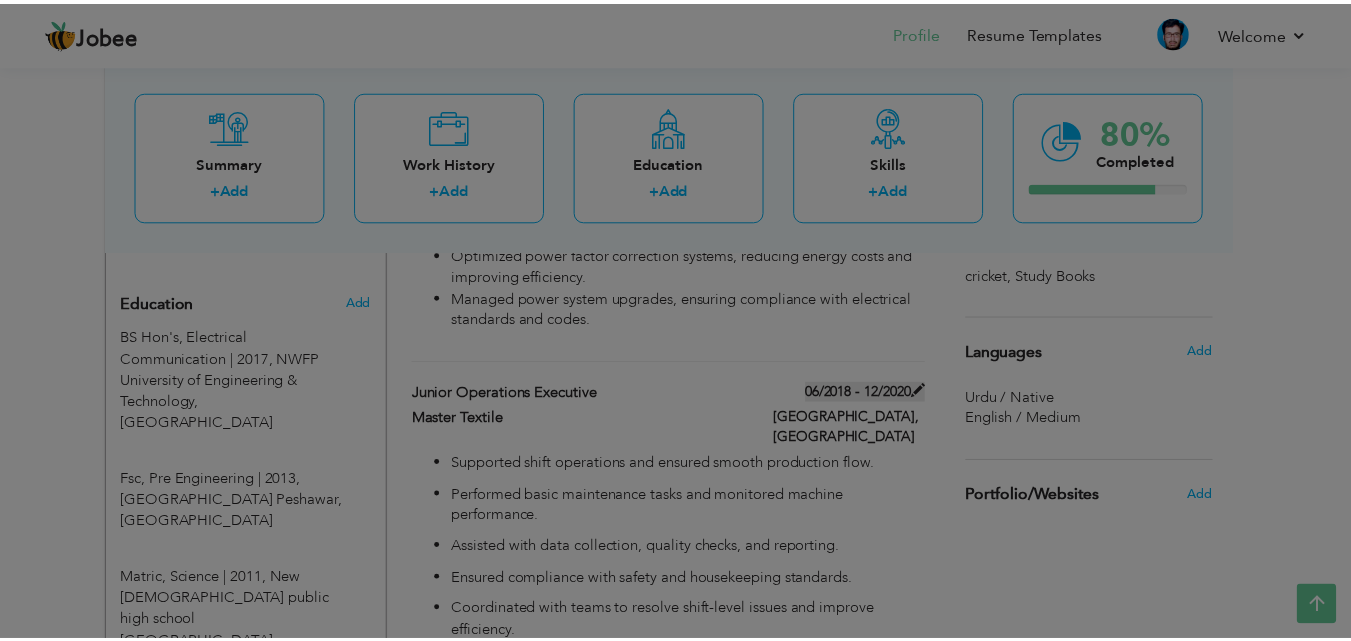 scroll, scrollTop: 0, scrollLeft: 0, axis: both 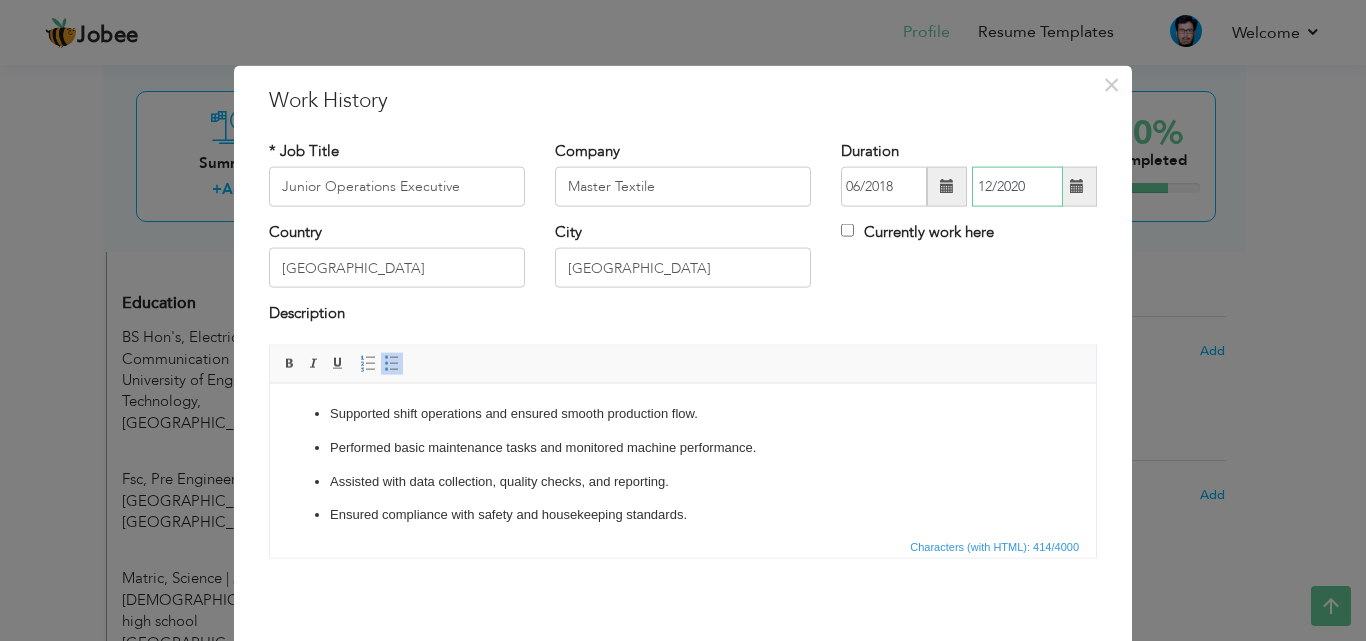 click on "12/2020" at bounding box center [1017, 187] 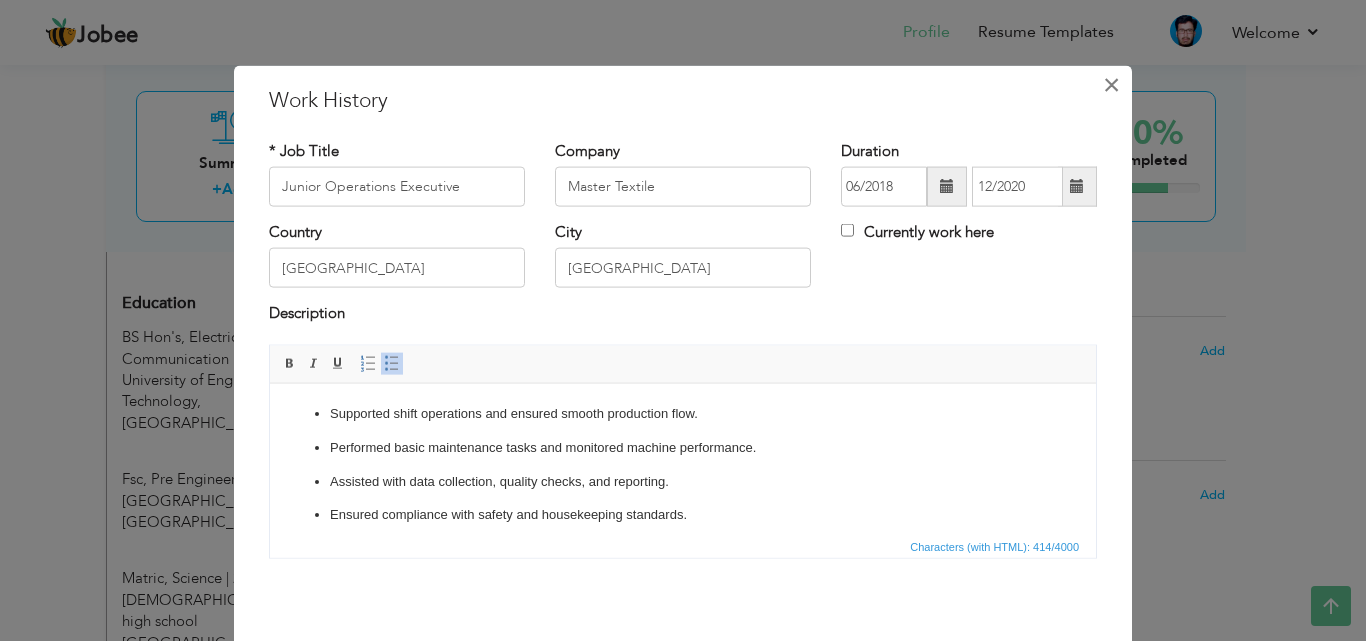 click on "×" at bounding box center (1111, 84) 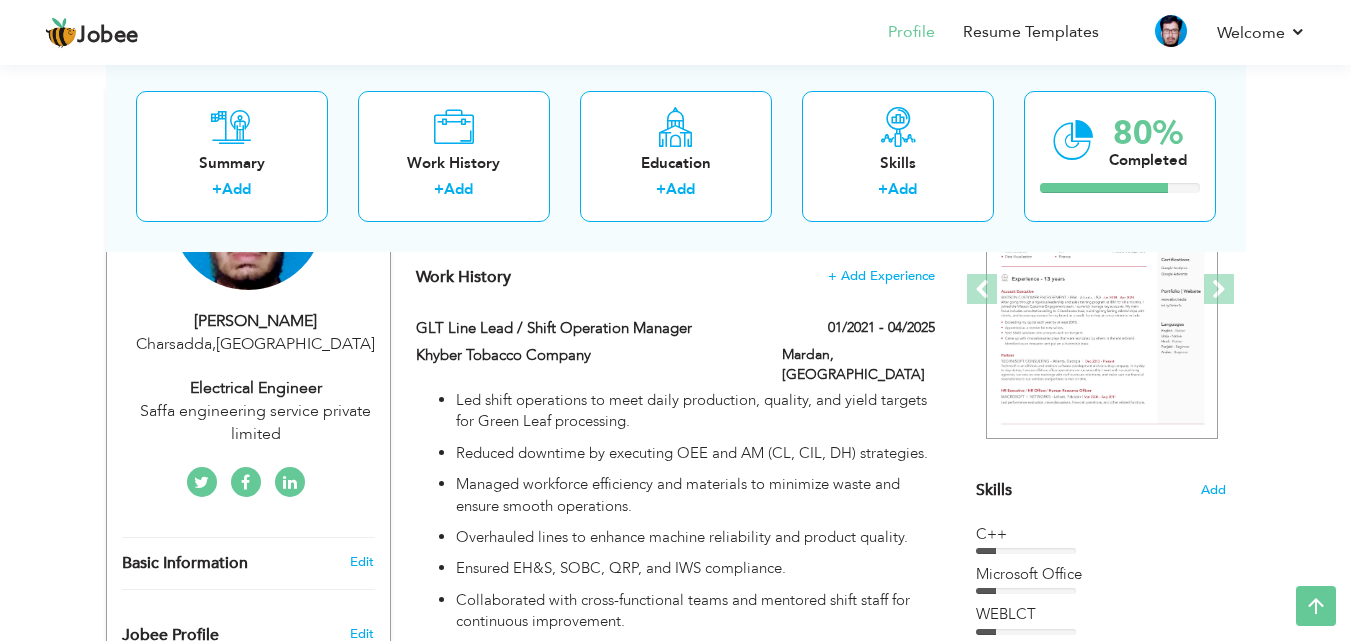 scroll, scrollTop: 296, scrollLeft: 0, axis: vertical 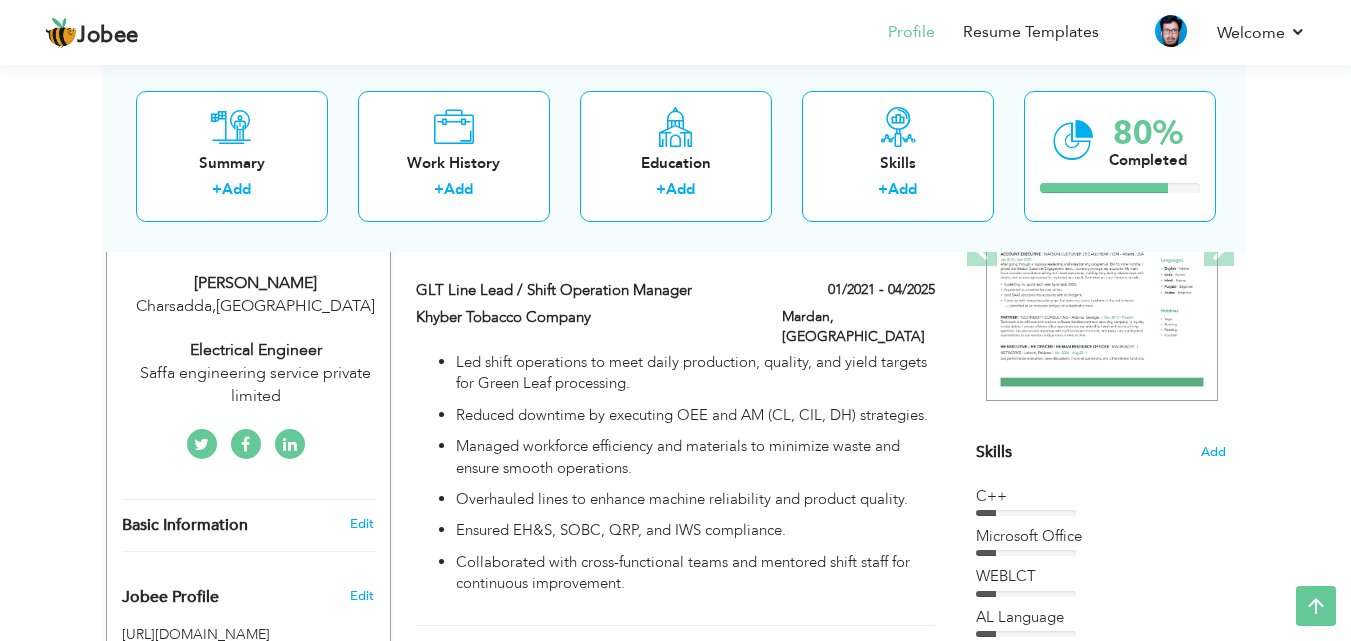 click on "Saffa engineering service private limited" at bounding box center (256, 385) 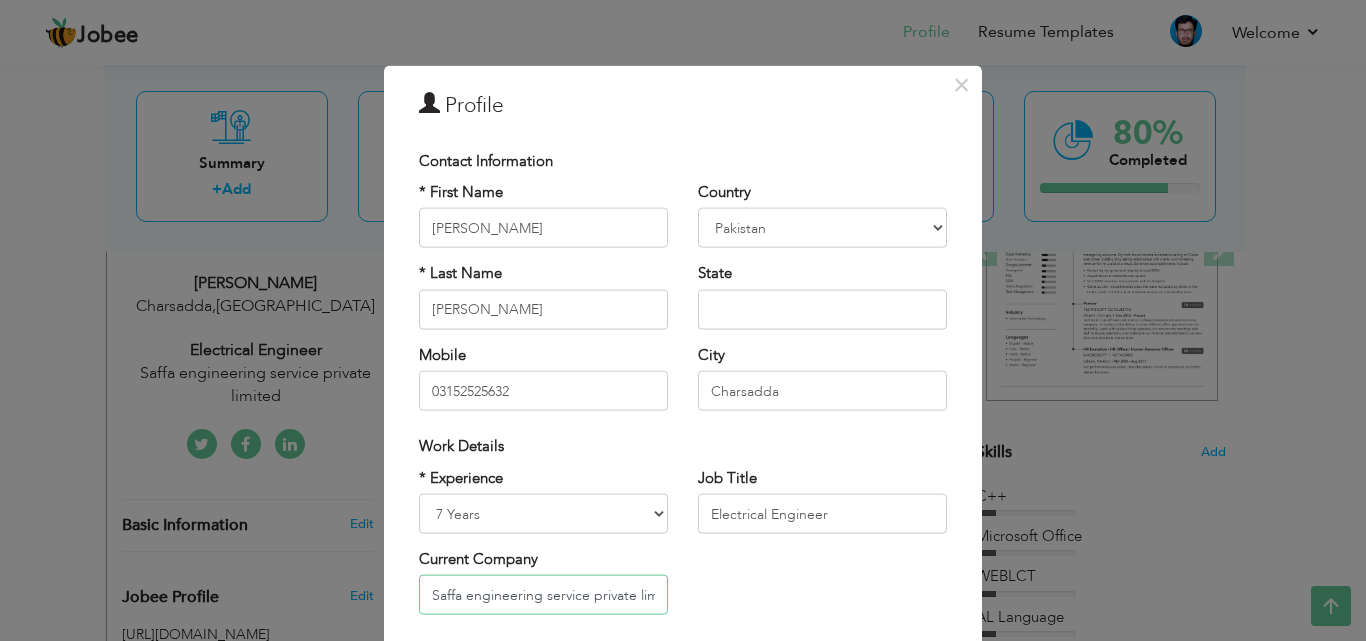 click on "Saffa engineering service private limited" at bounding box center (543, 595) 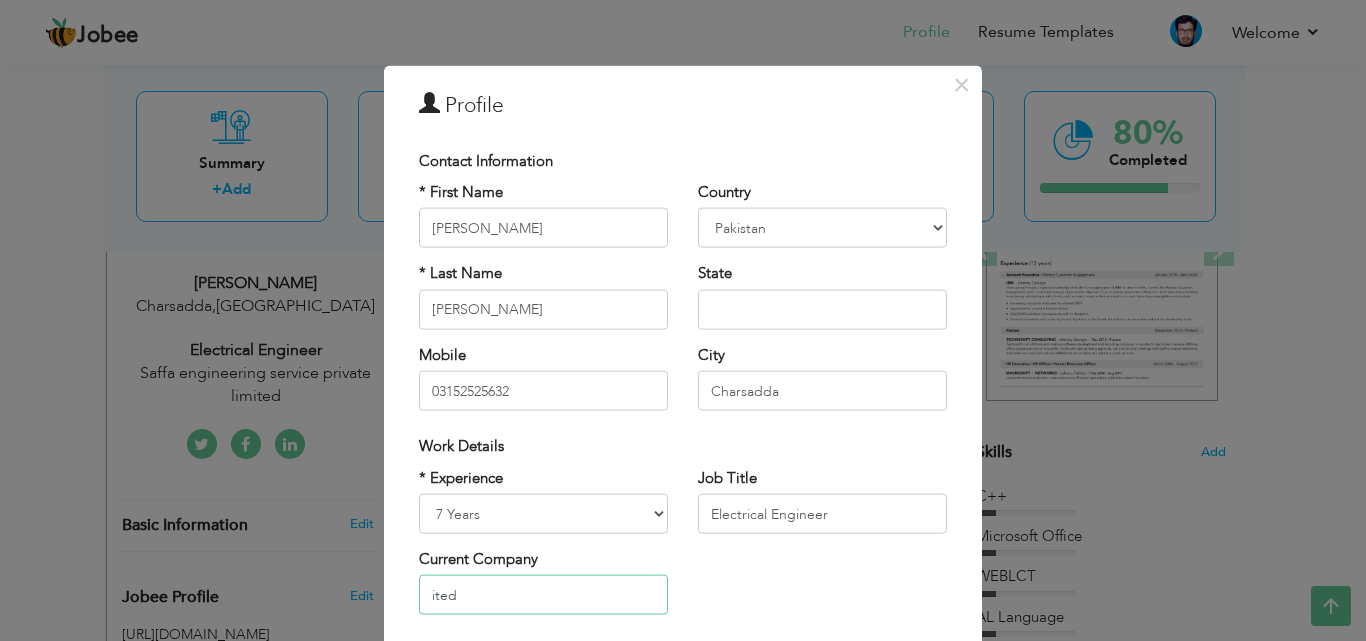 click on "ited" at bounding box center [543, 595] 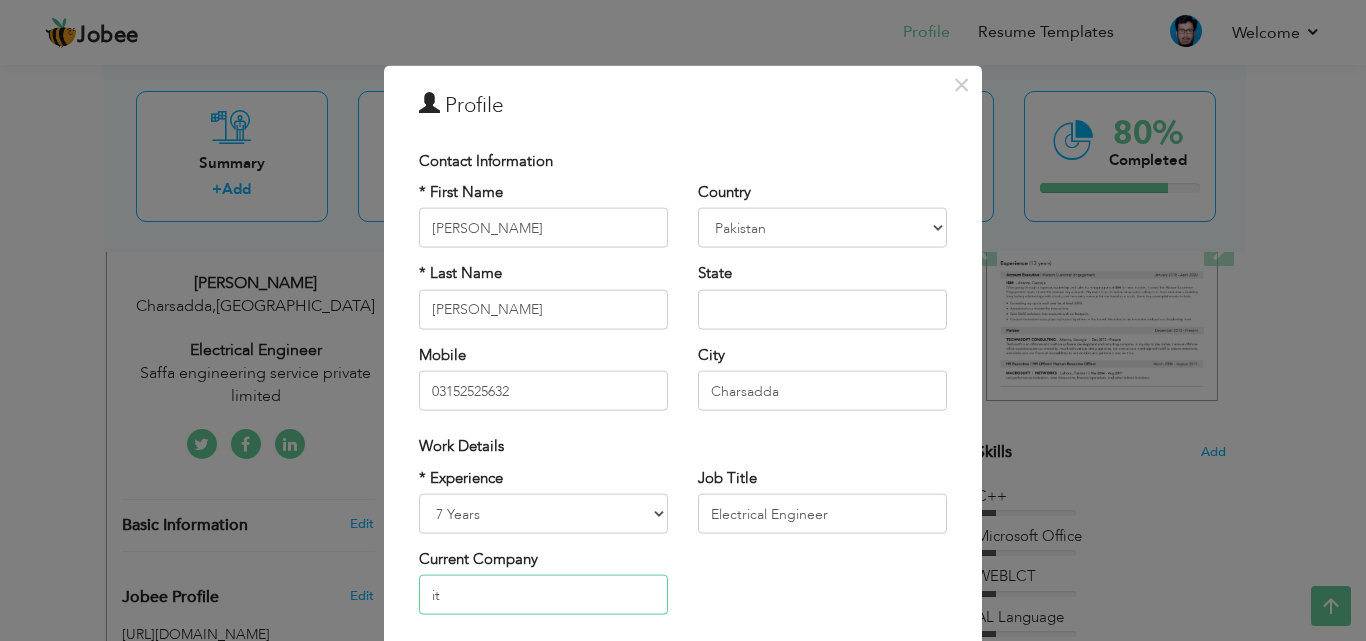 type on "i" 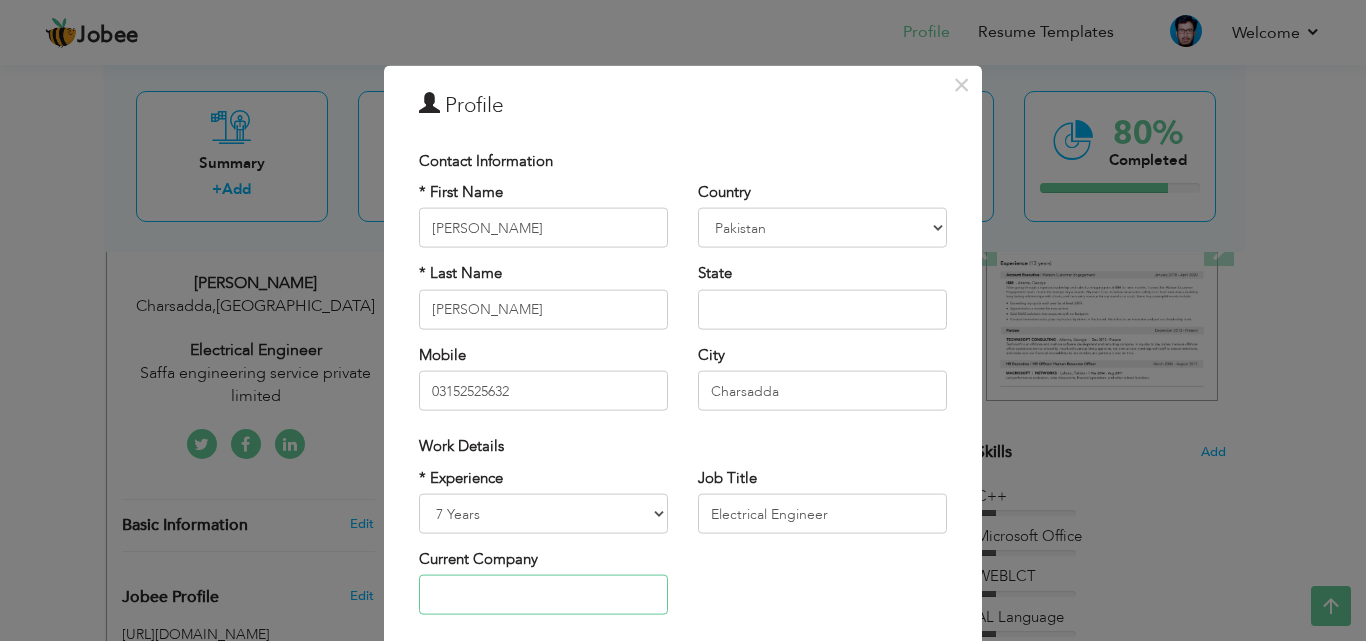 type 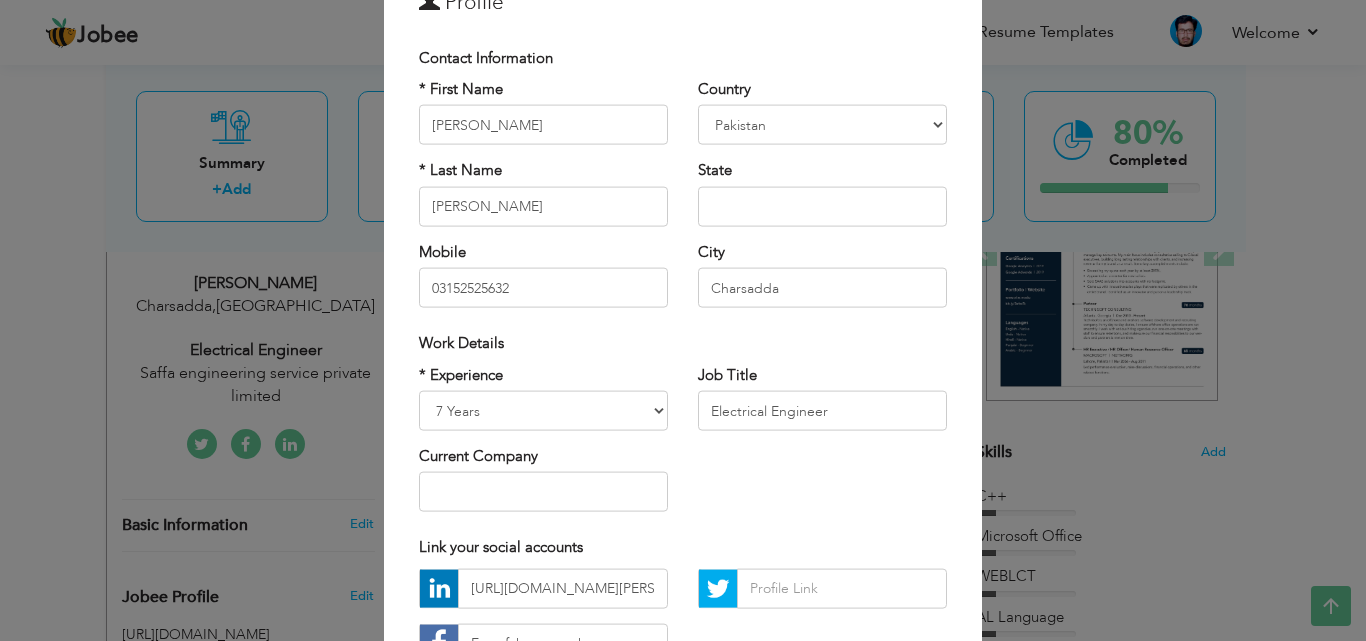 scroll, scrollTop: 164, scrollLeft: 0, axis: vertical 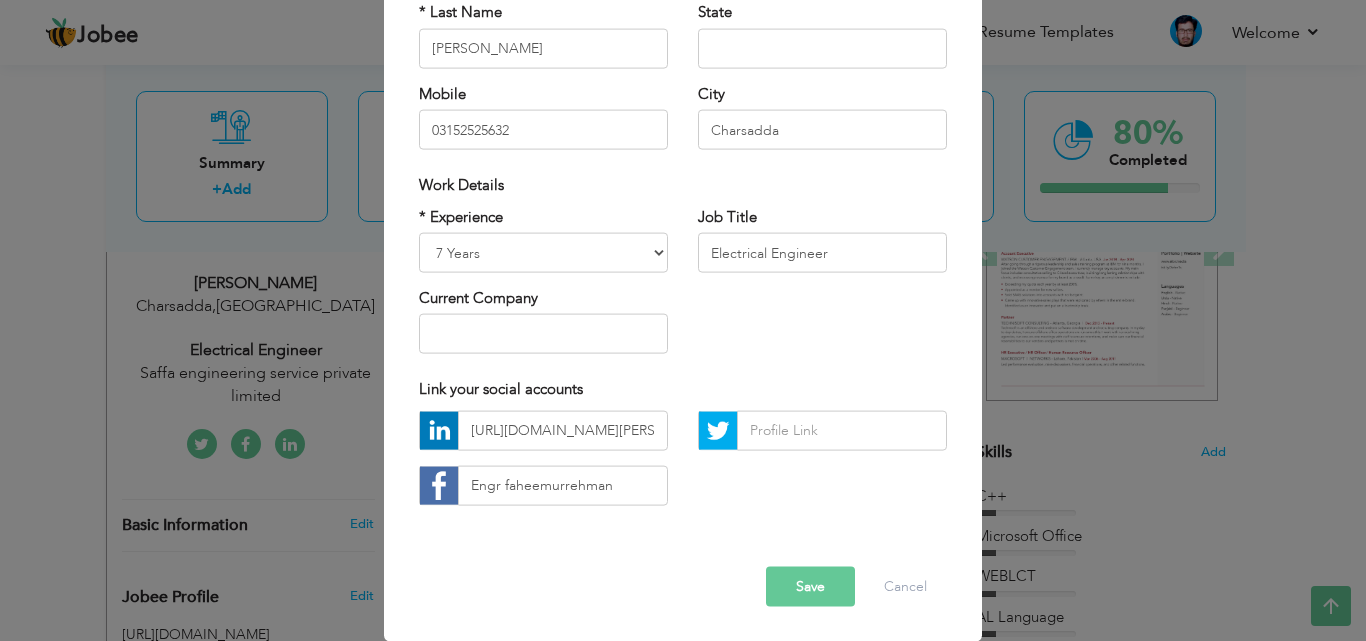click on "Save" at bounding box center (810, 586) 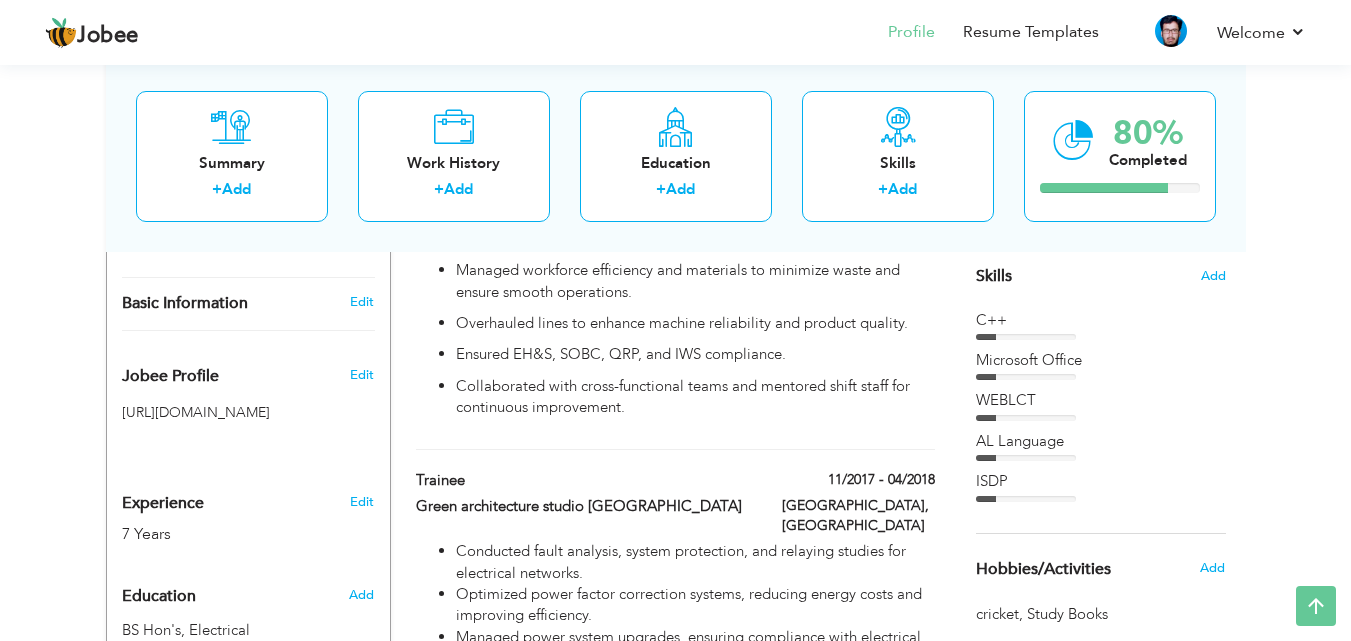 scroll, scrollTop: 501, scrollLeft: 0, axis: vertical 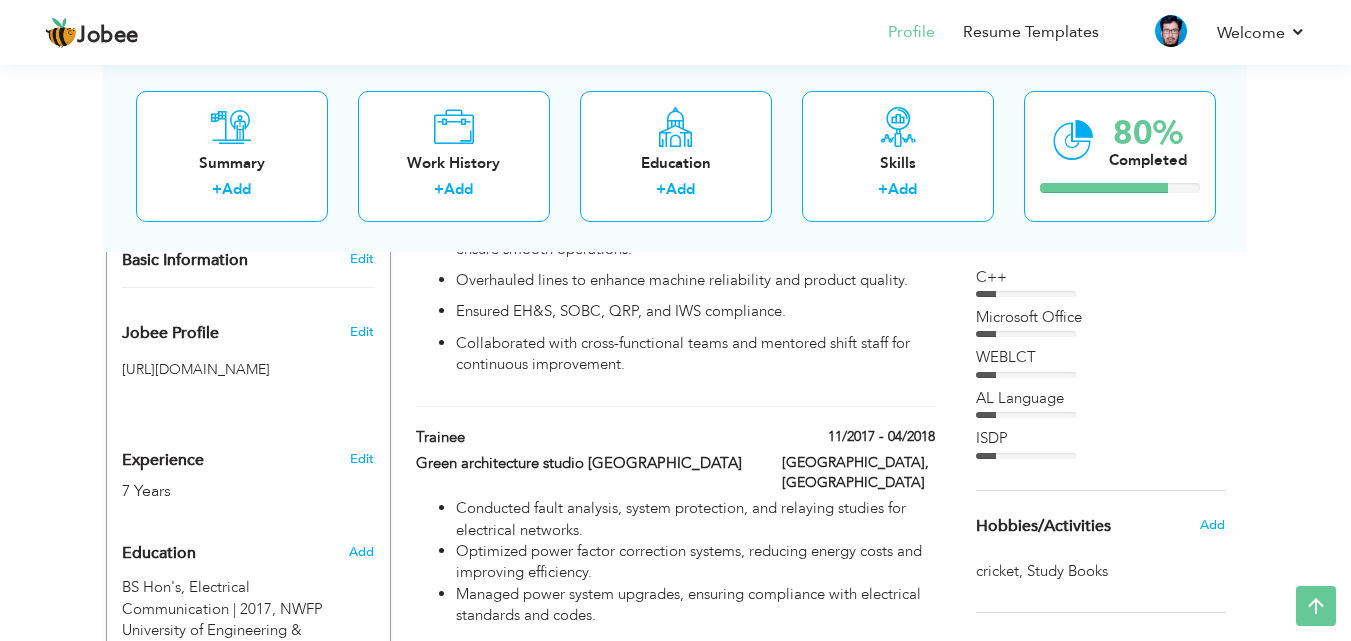 click on "Microsoft Office" at bounding box center [1101, 317] 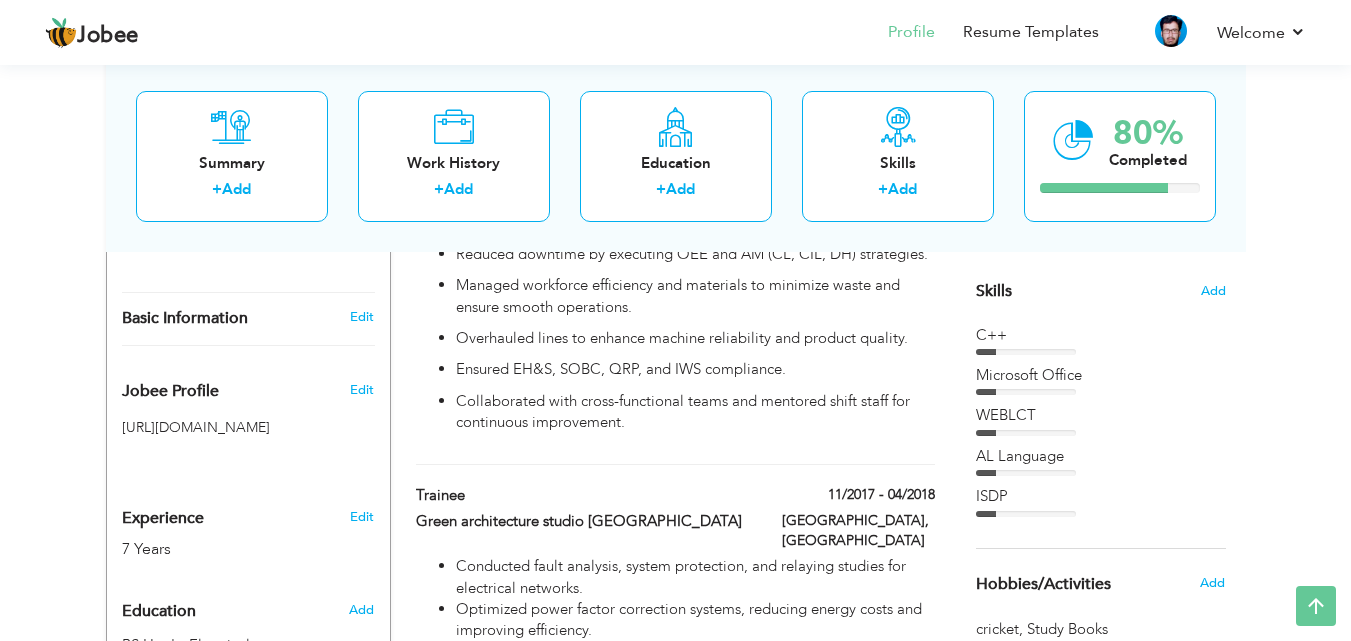 scroll, scrollTop: 486, scrollLeft: 0, axis: vertical 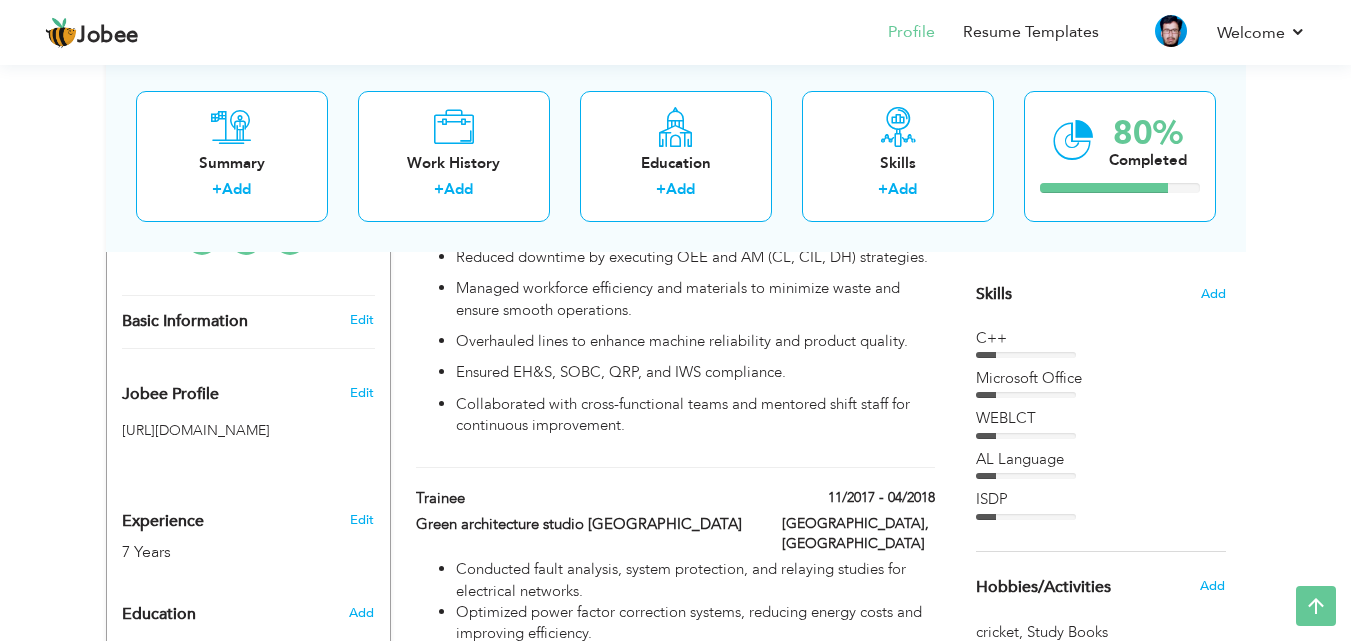 click on "Skills" at bounding box center [994, 294] 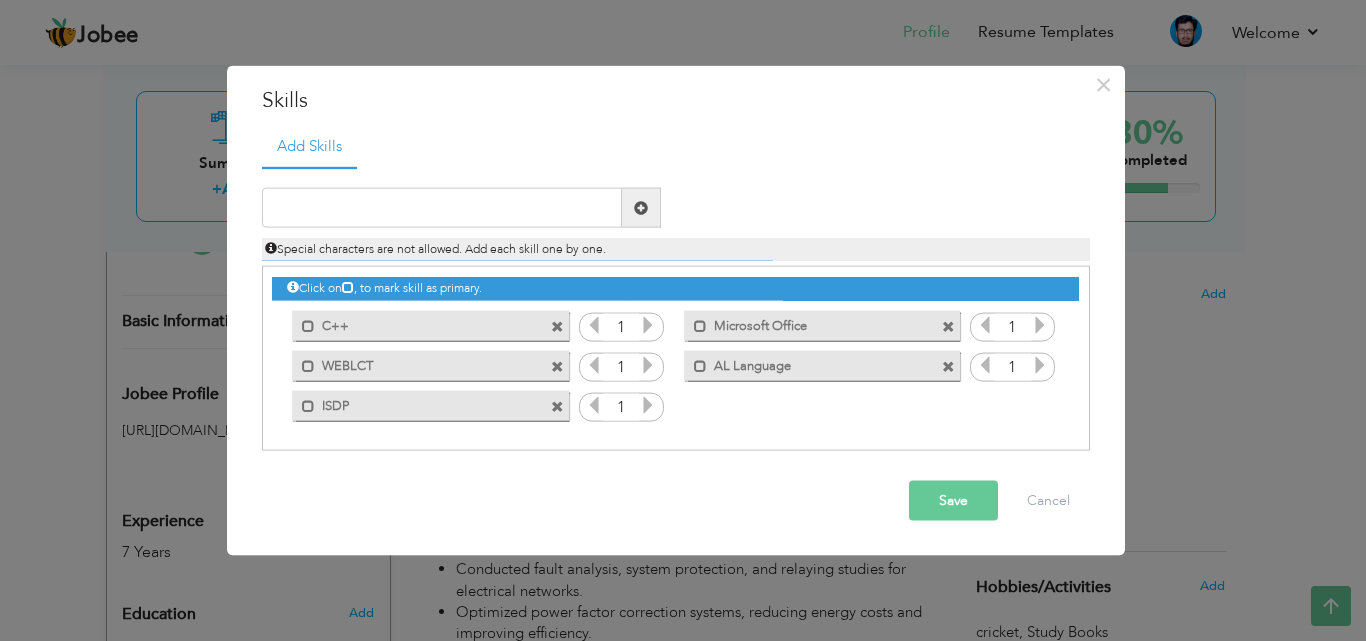 click at bounding box center [557, 406] 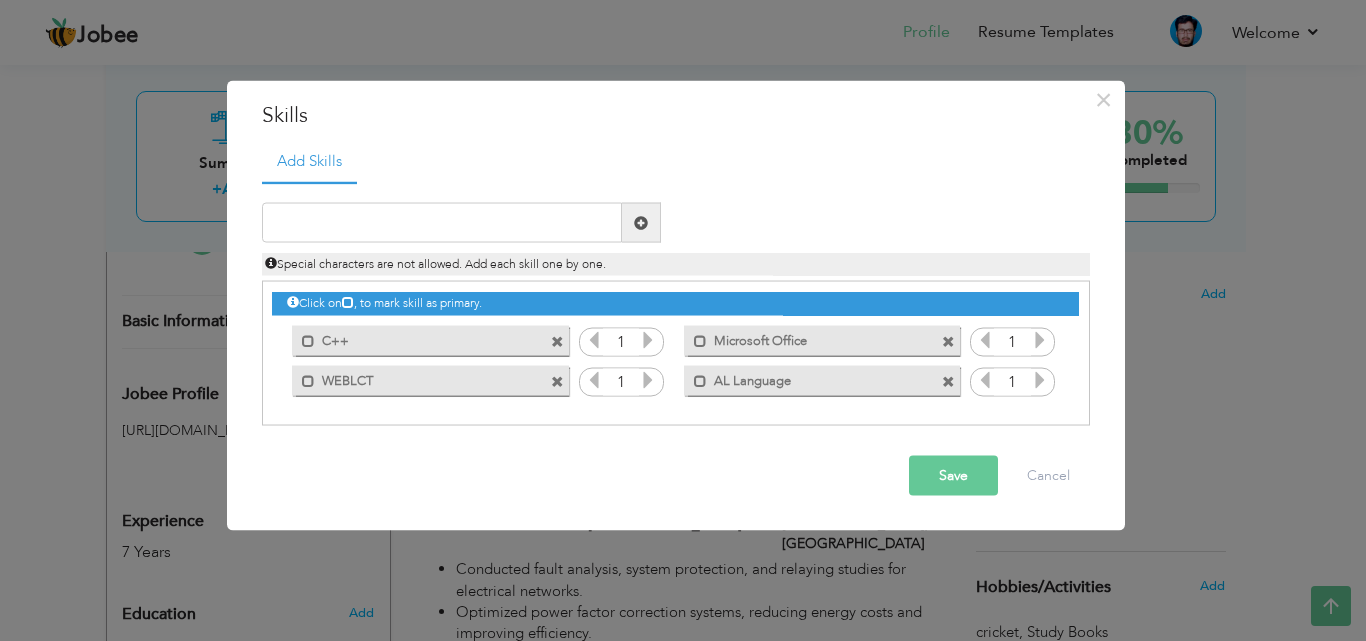 click at bounding box center (948, 381) 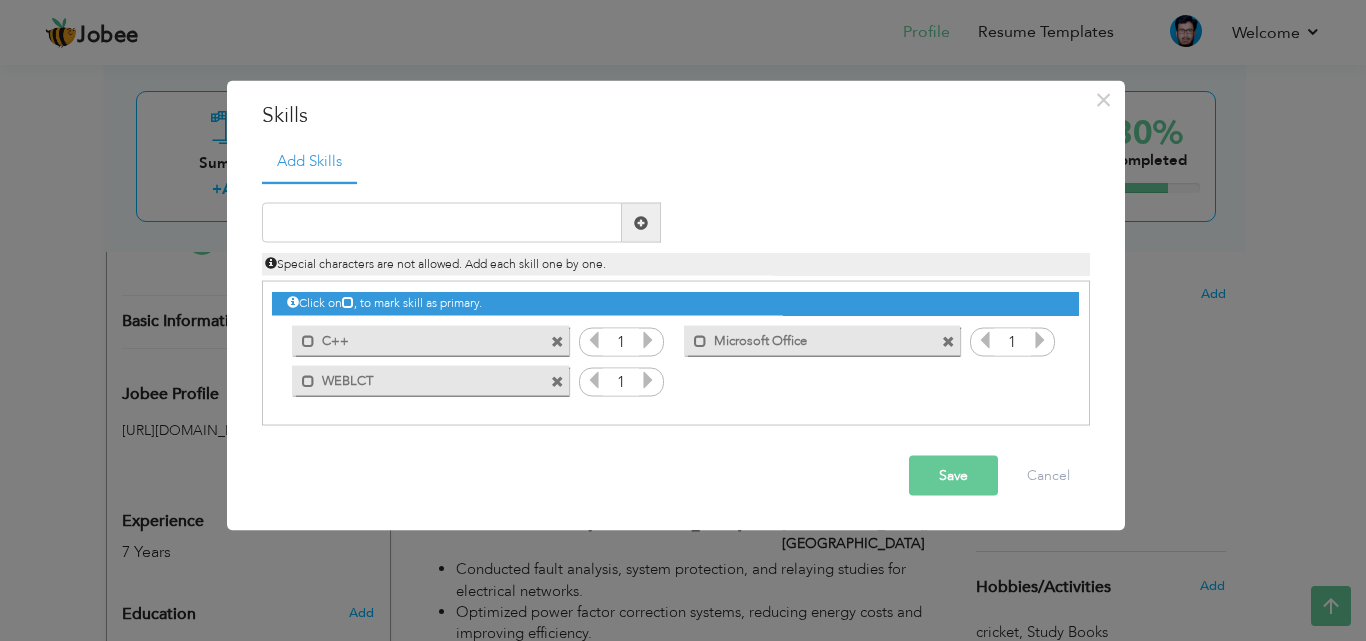 click at bounding box center [557, 381] 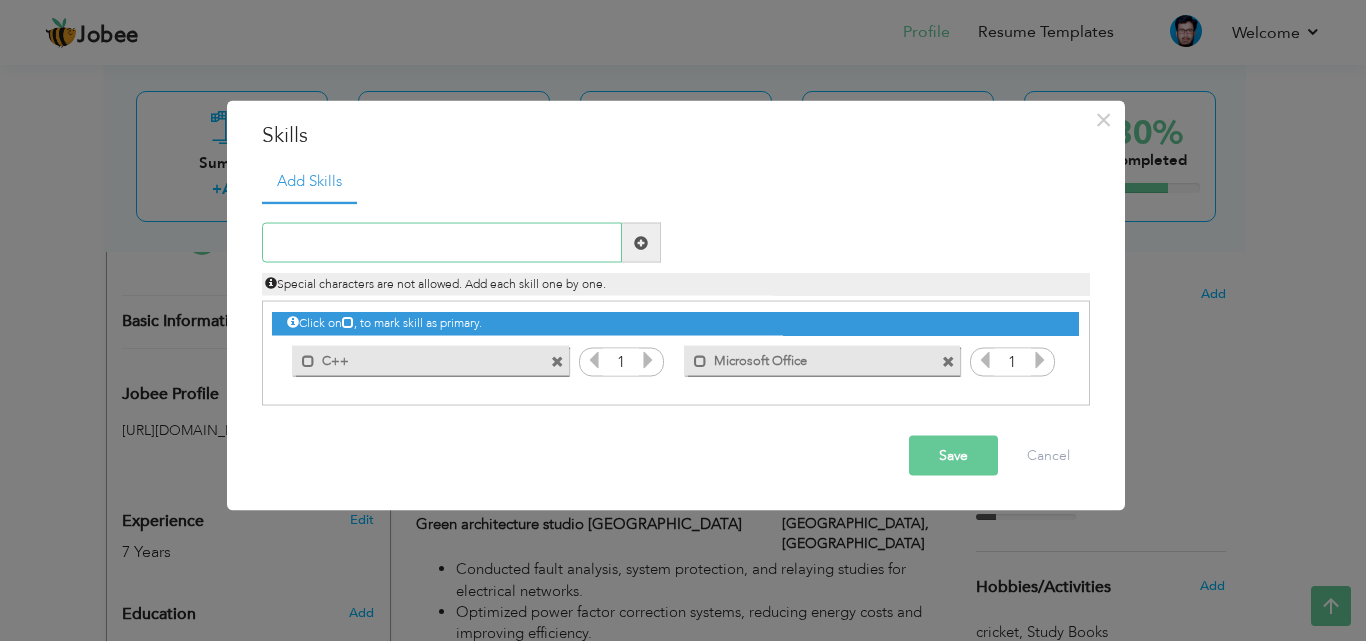 click at bounding box center (442, 243) 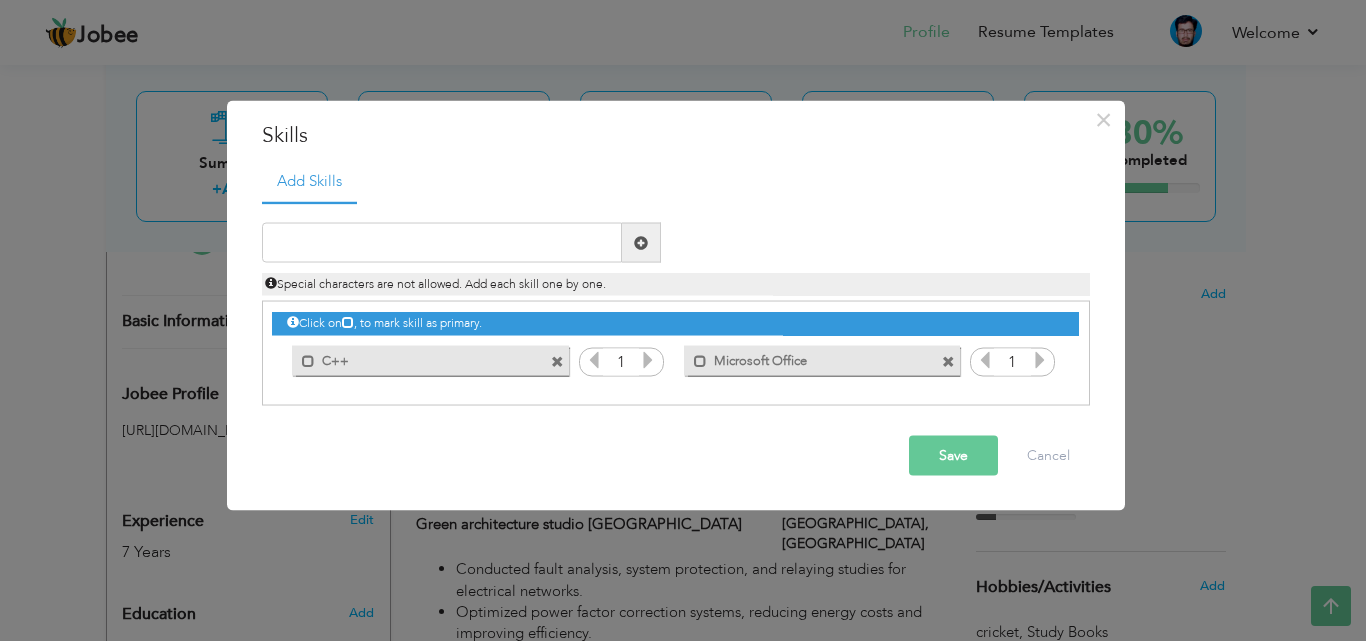 click on "Save" at bounding box center [953, 456] 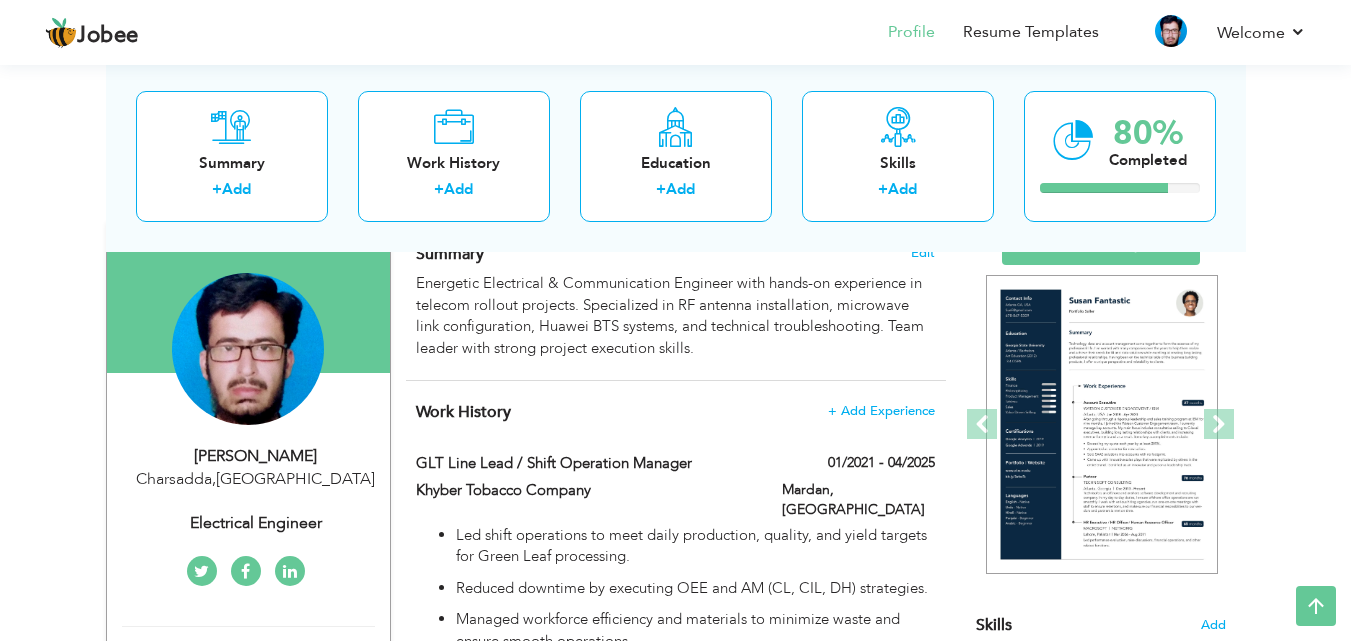 scroll, scrollTop: 123, scrollLeft: 0, axis: vertical 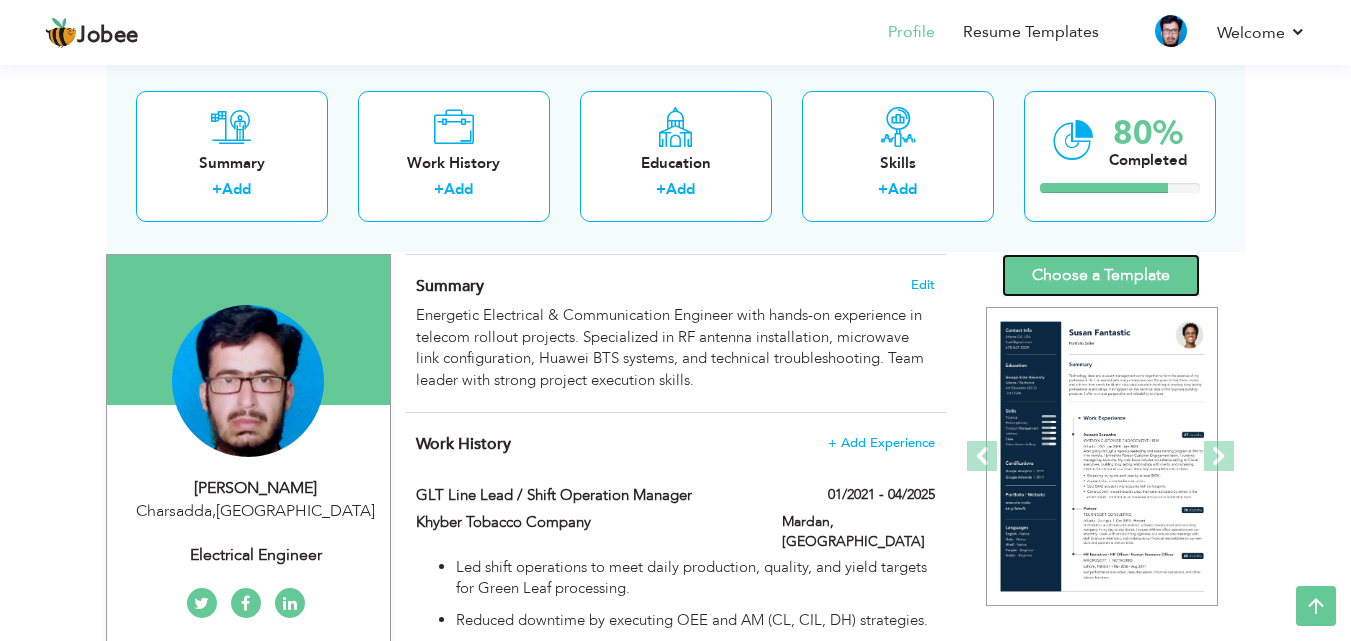 click on "Choose a Template" at bounding box center (1101, 275) 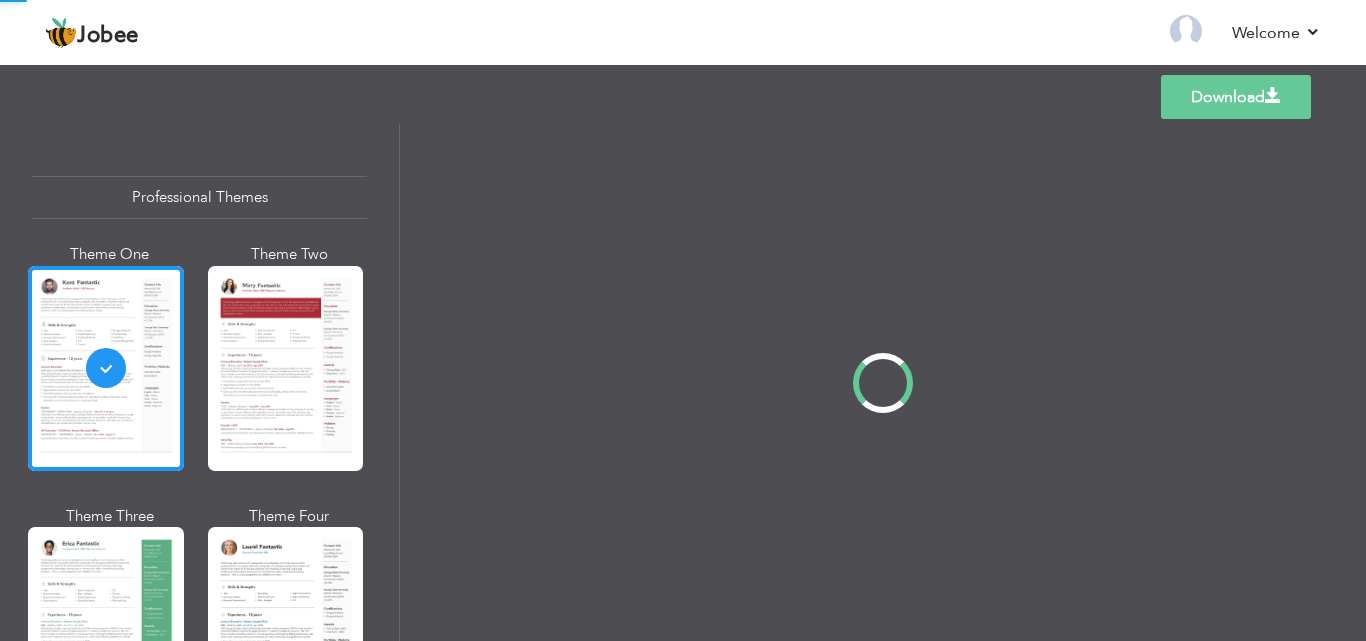 scroll, scrollTop: 0, scrollLeft: 0, axis: both 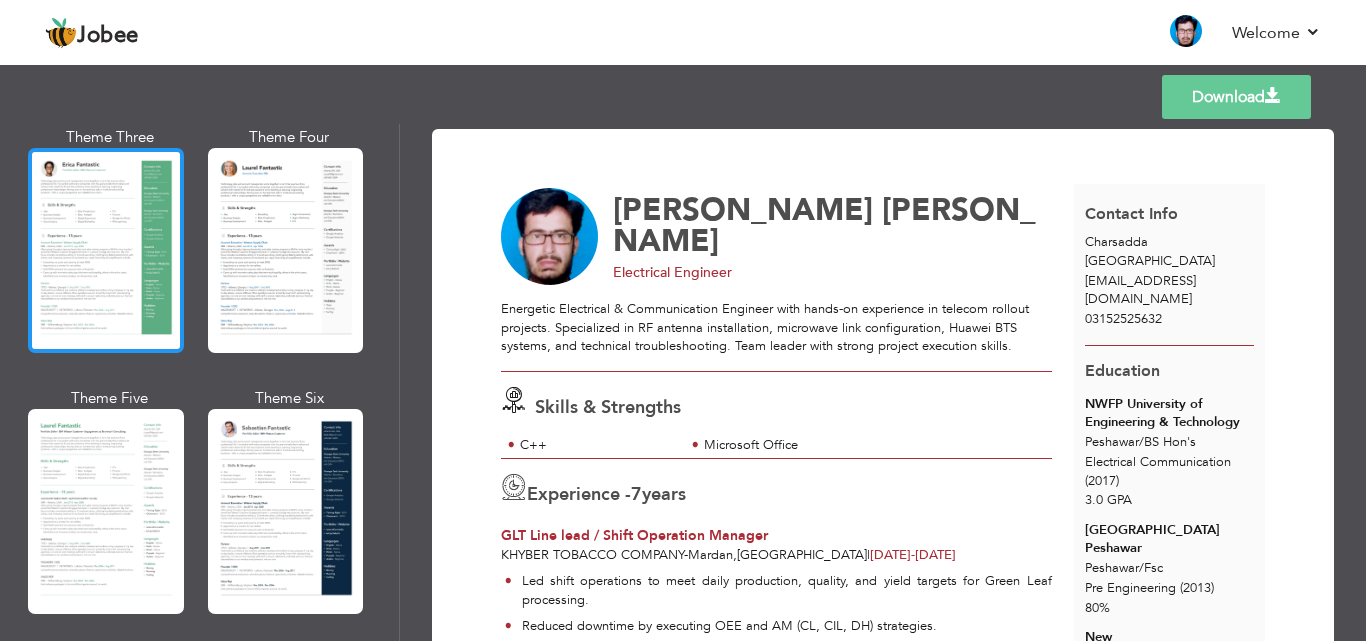 click at bounding box center (106, 250) 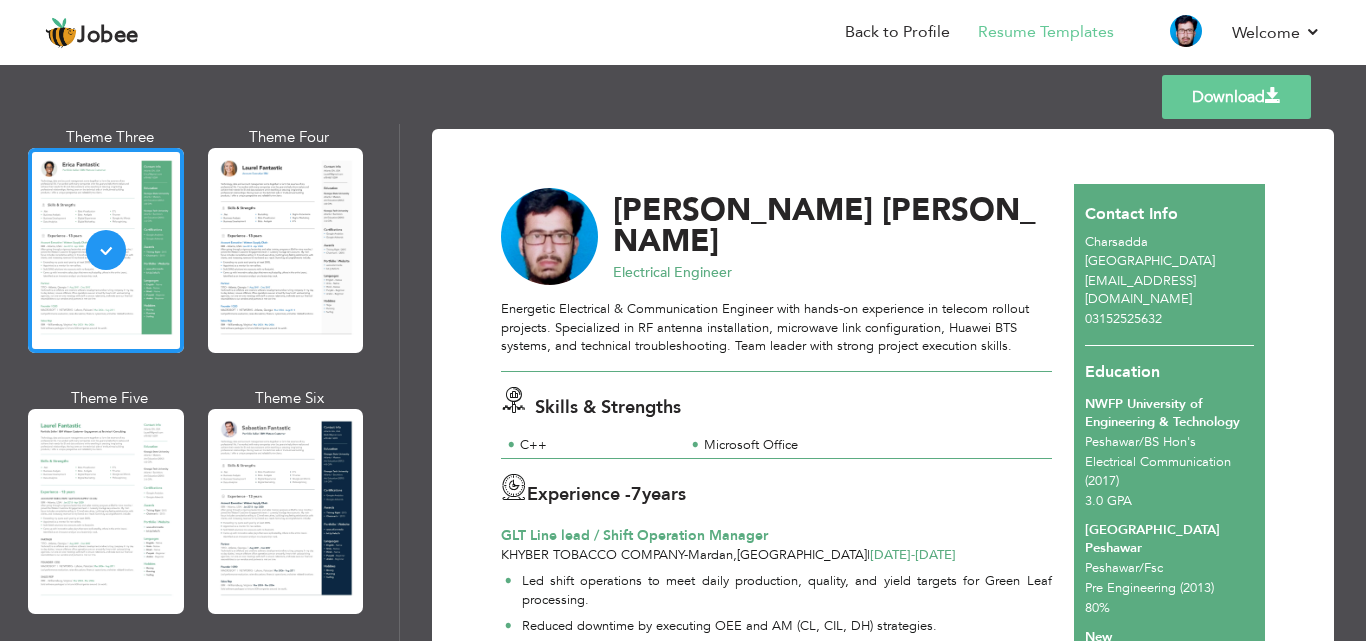 drag, startPoint x: 390, startPoint y: 189, endPoint x: 391, endPoint y: 207, distance: 18.027756 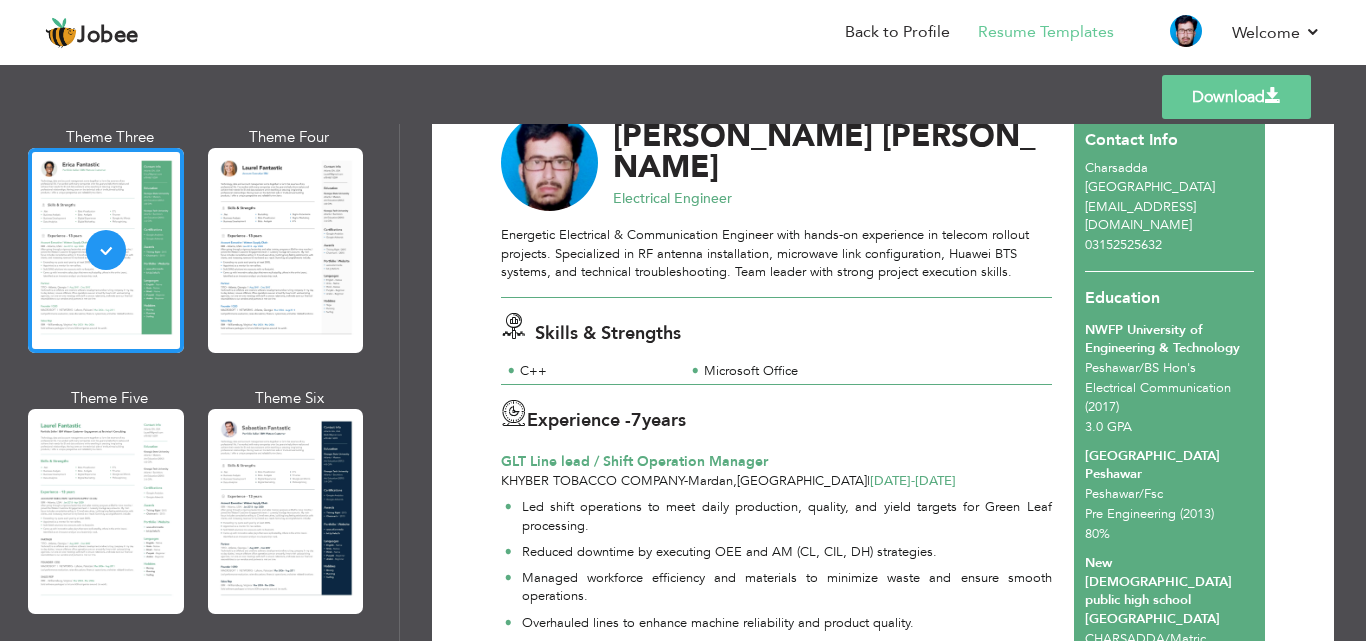 scroll, scrollTop: 76, scrollLeft: 0, axis: vertical 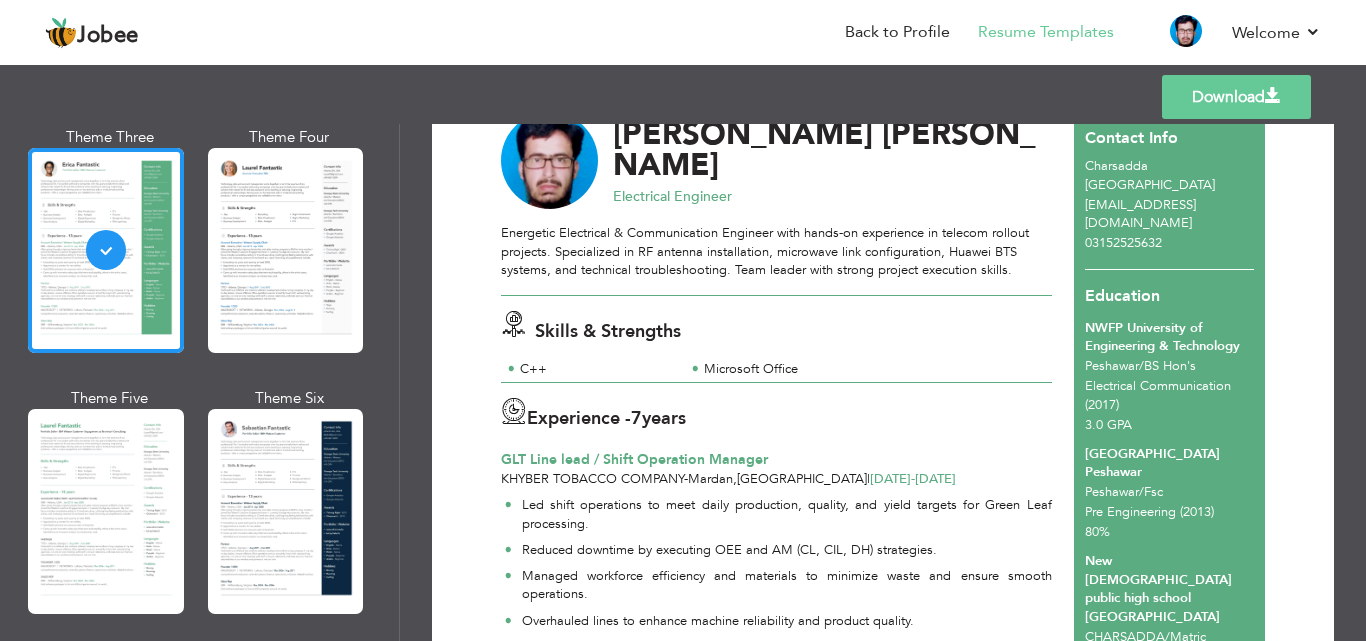 click on "Download" at bounding box center [1236, 97] 